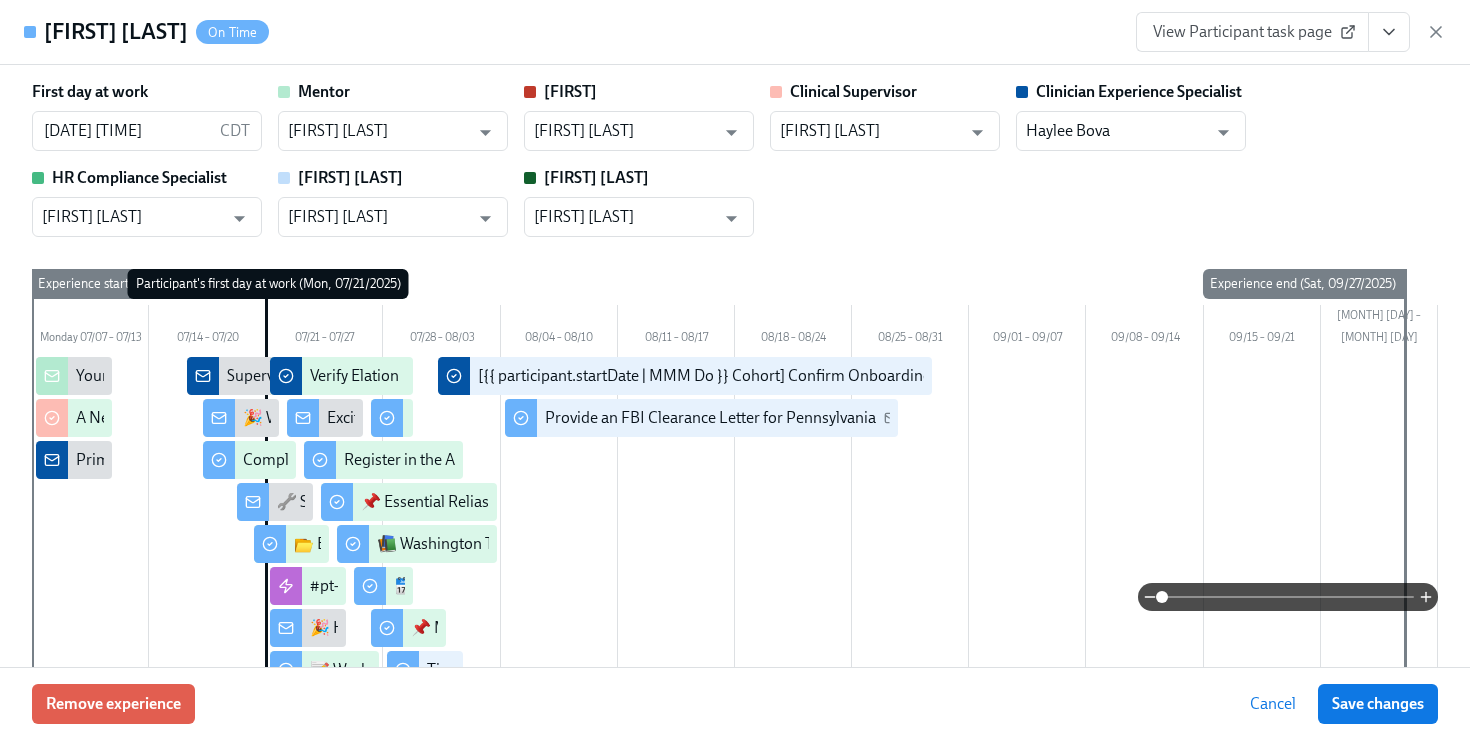 scroll, scrollTop: 2113, scrollLeft: 0, axis: vertical 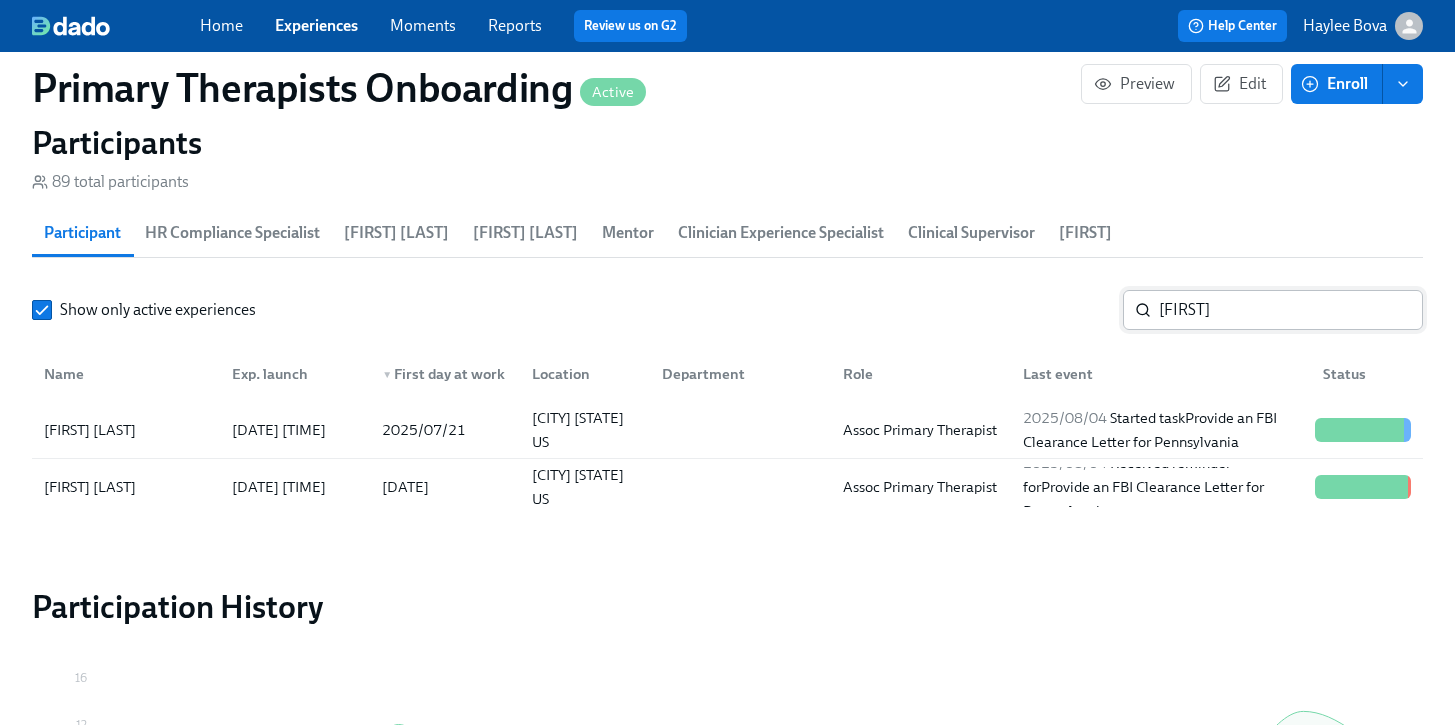 click on "[FIRST]" at bounding box center (1291, 310) 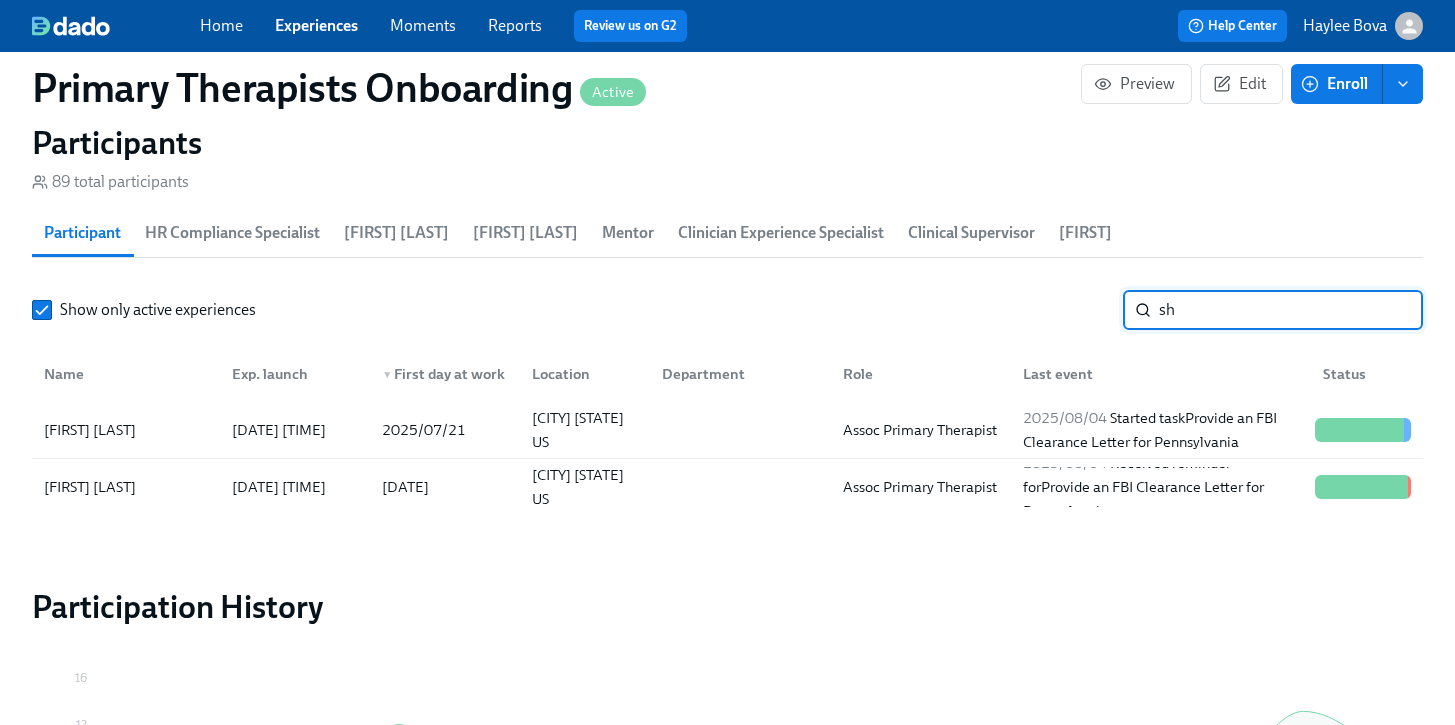 type on "s" 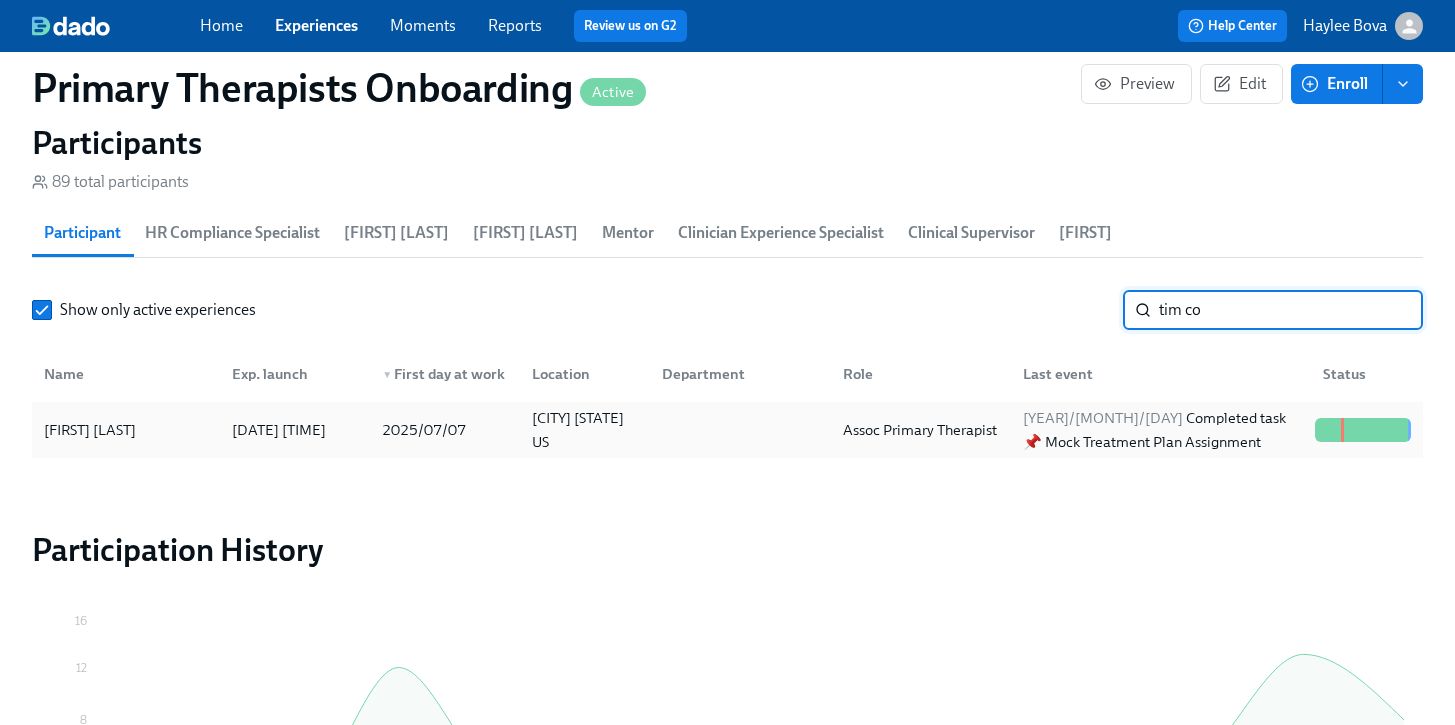 type on "tim co" 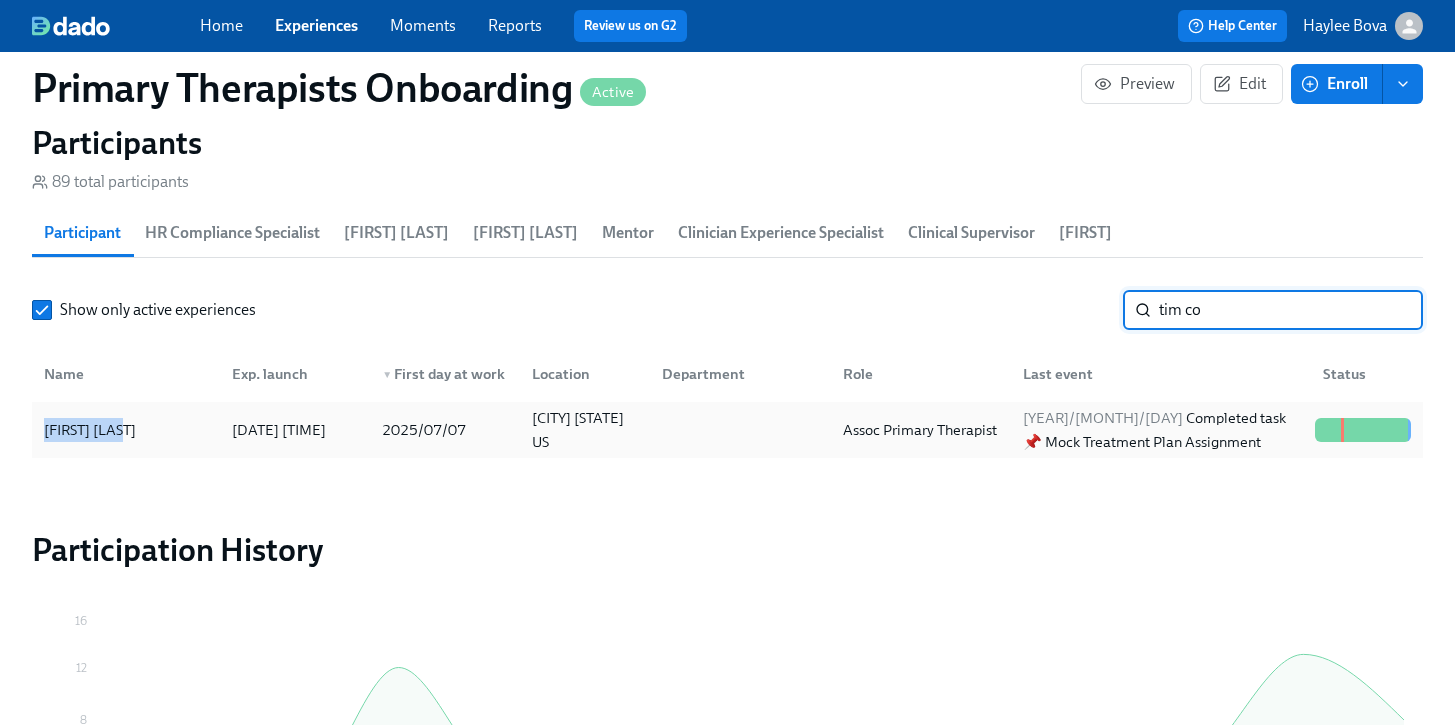 click on "[FIRST] [LAST]" at bounding box center [126, 430] 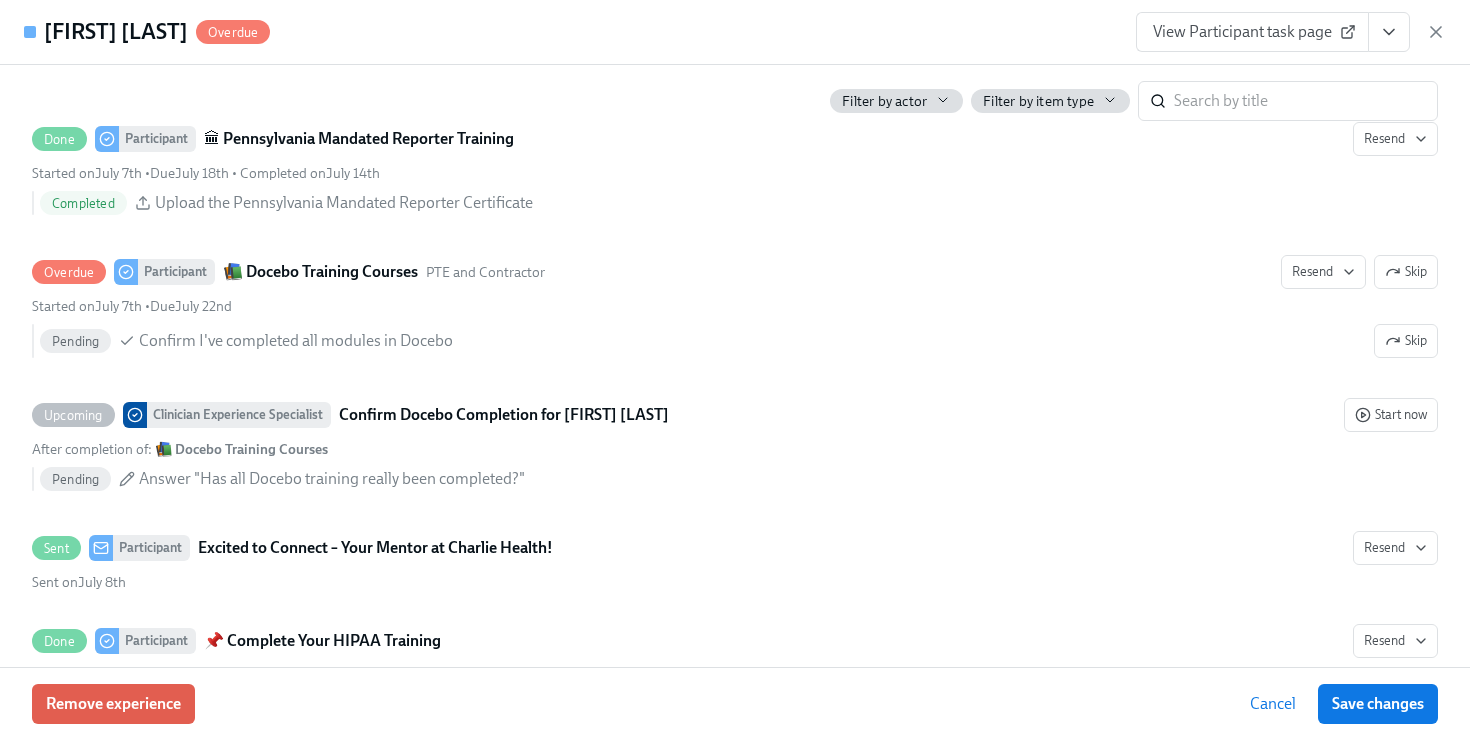 scroll, scrollTop: 2489, scrollLeft: 0, axis: vertical 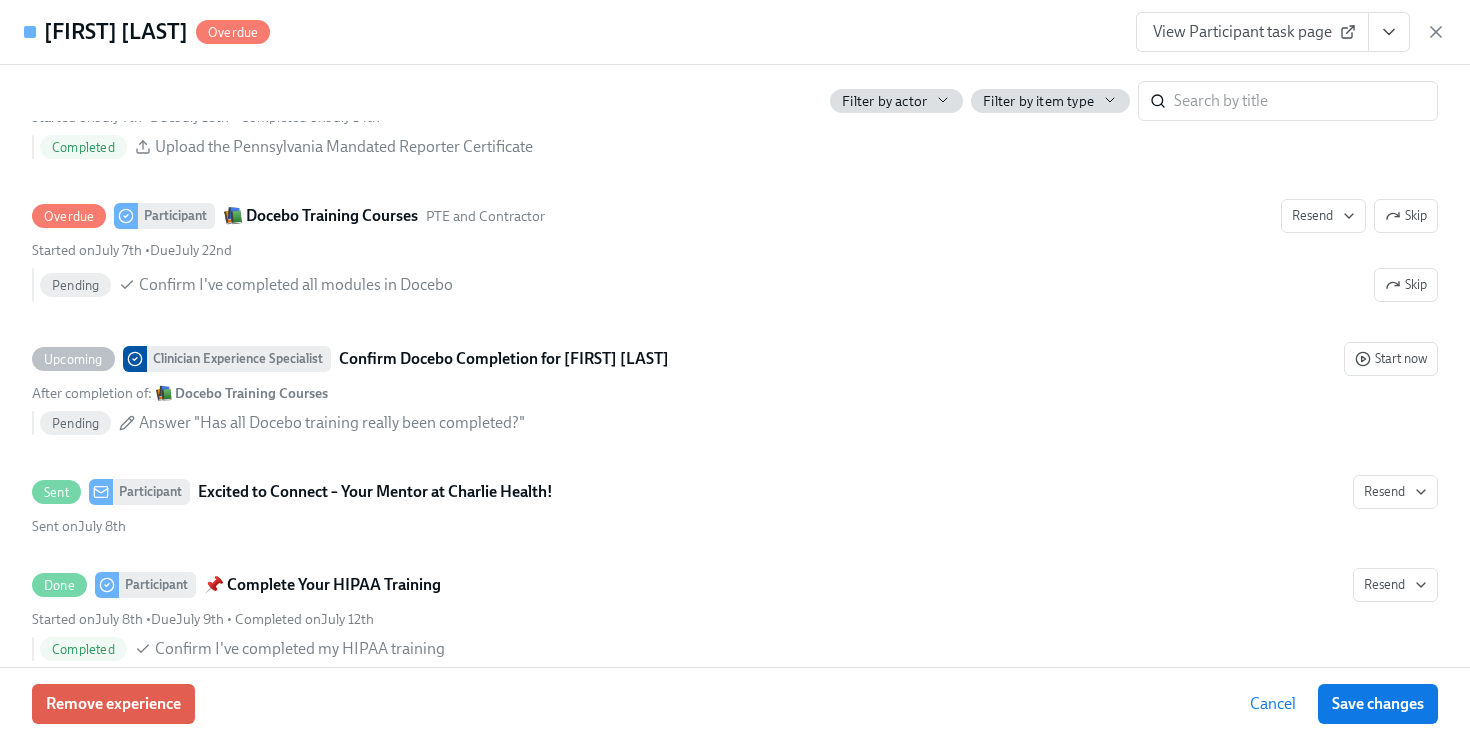 click on "View Participant task page" at bounding box center (1252, 32) 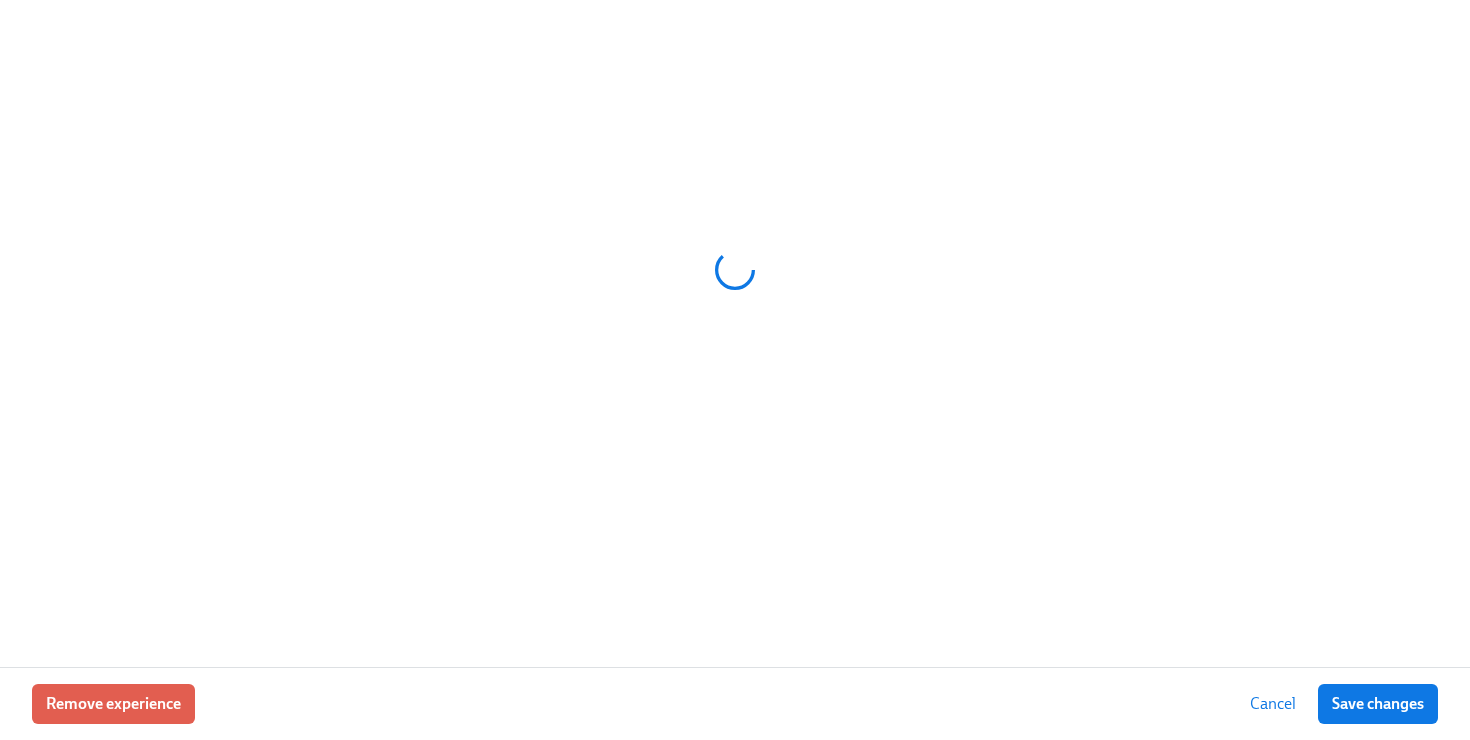 scroll, scrollTop: 0, scrollLeft: 0, axis: both 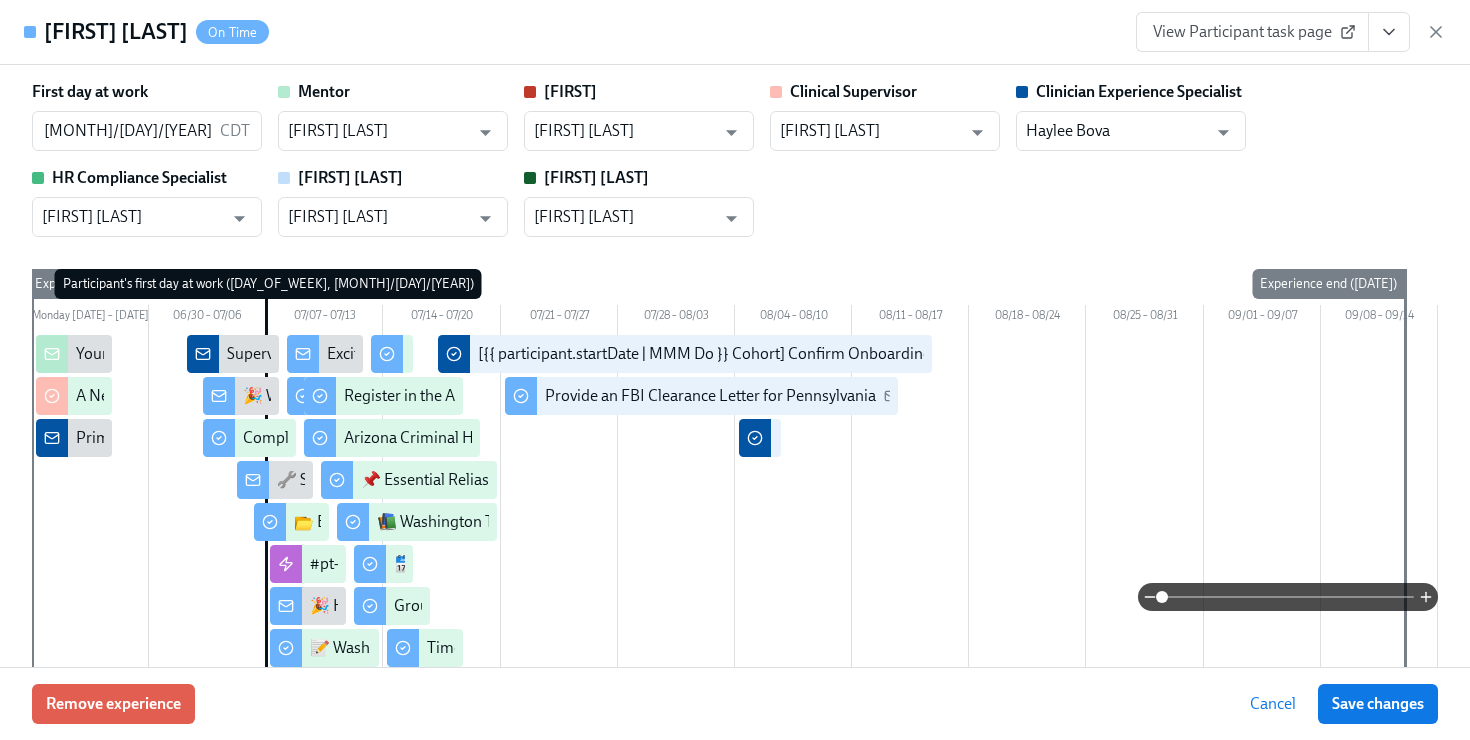 click 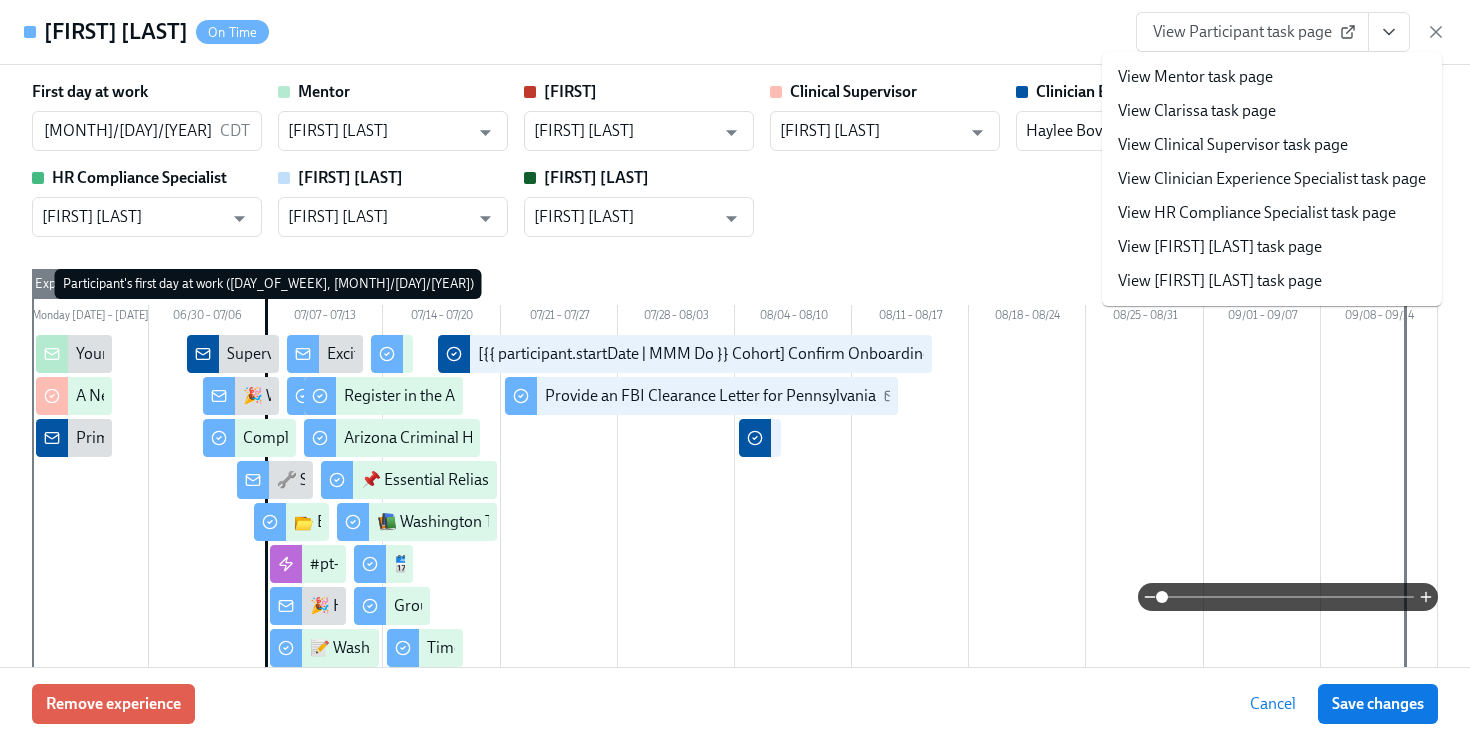 click on "View Clinician Experience Specialist task page" at bounding box center [1272, 179] 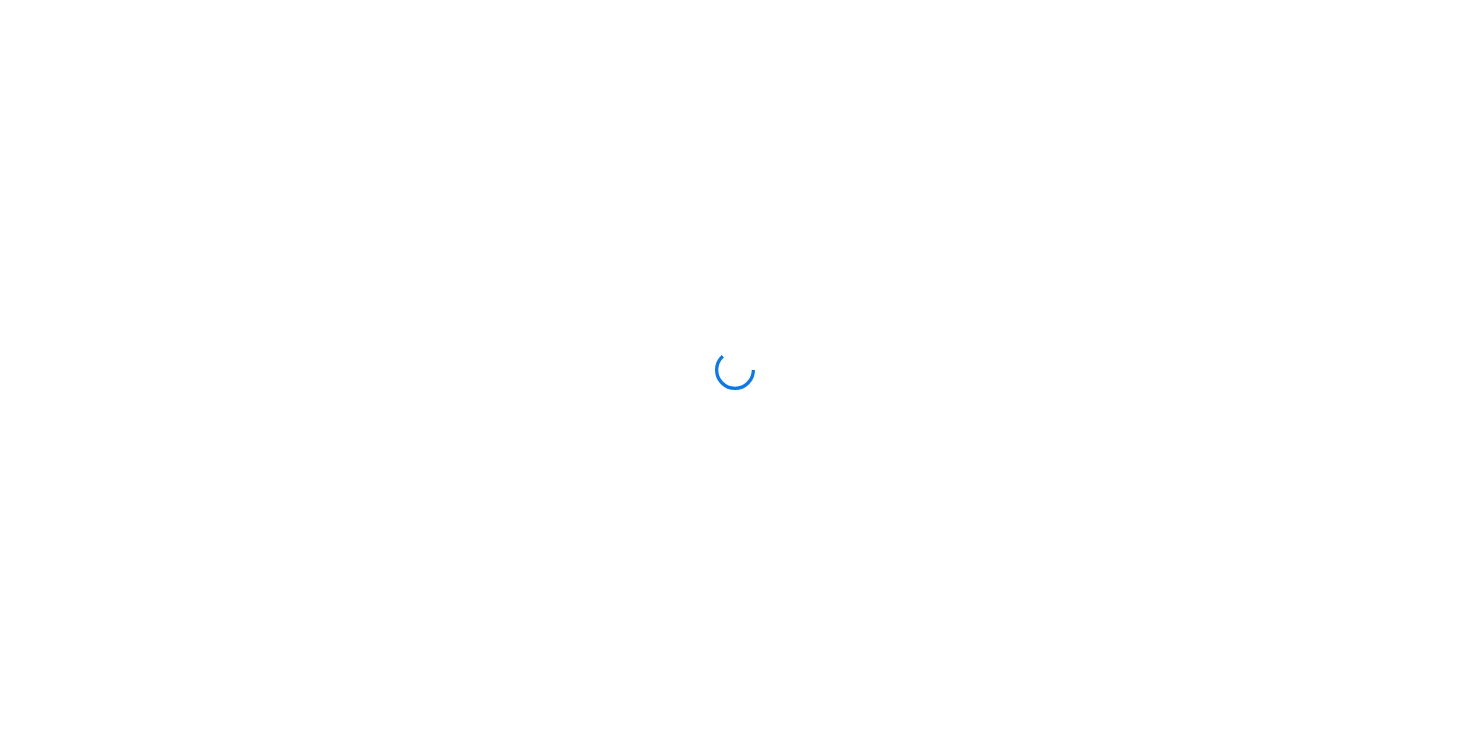 scroll, scrollTop: 0, scrollLeft: 0, axis: both 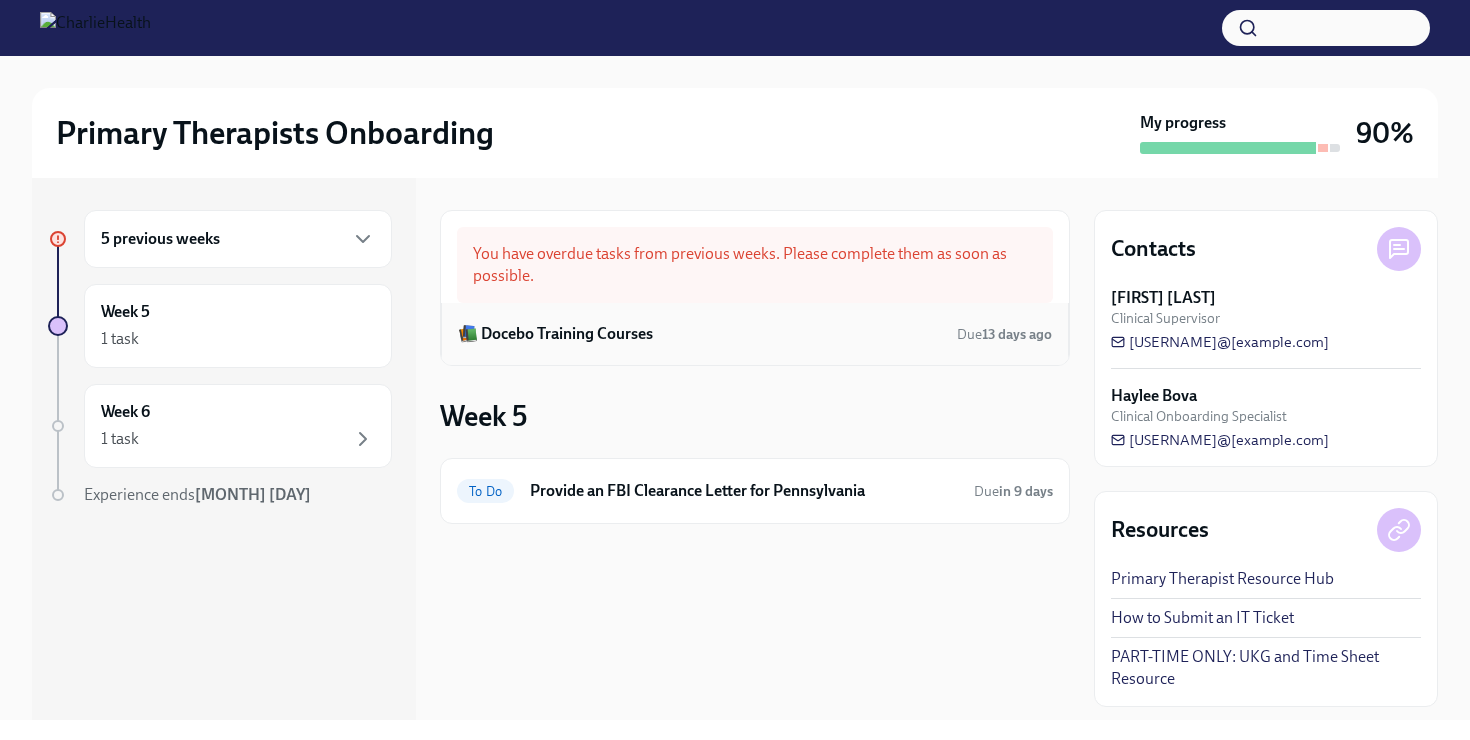 click on "📚 Docebo Training Courses" at bounding box center (555, 334) 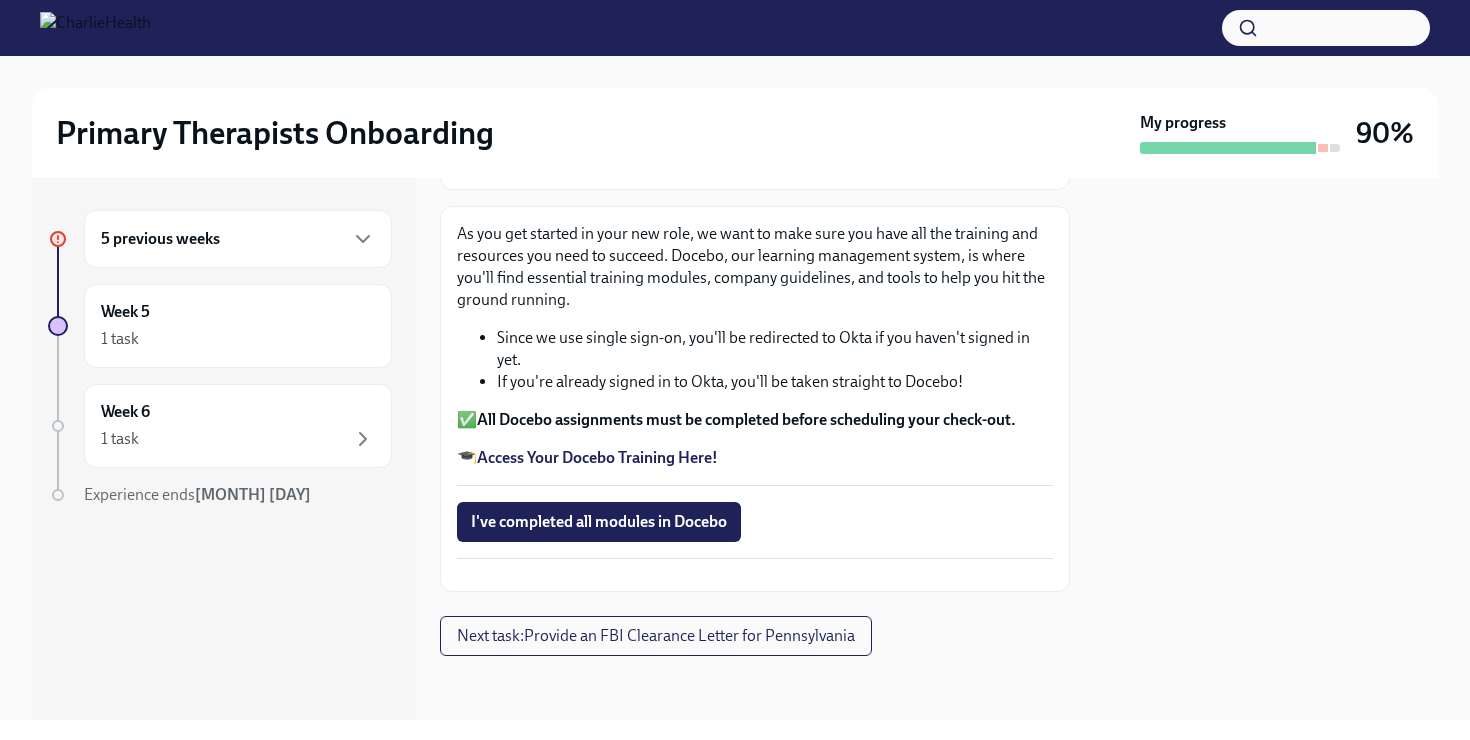 scroll, scrollTop: 267, scrollLeft: 0, axis: vertical 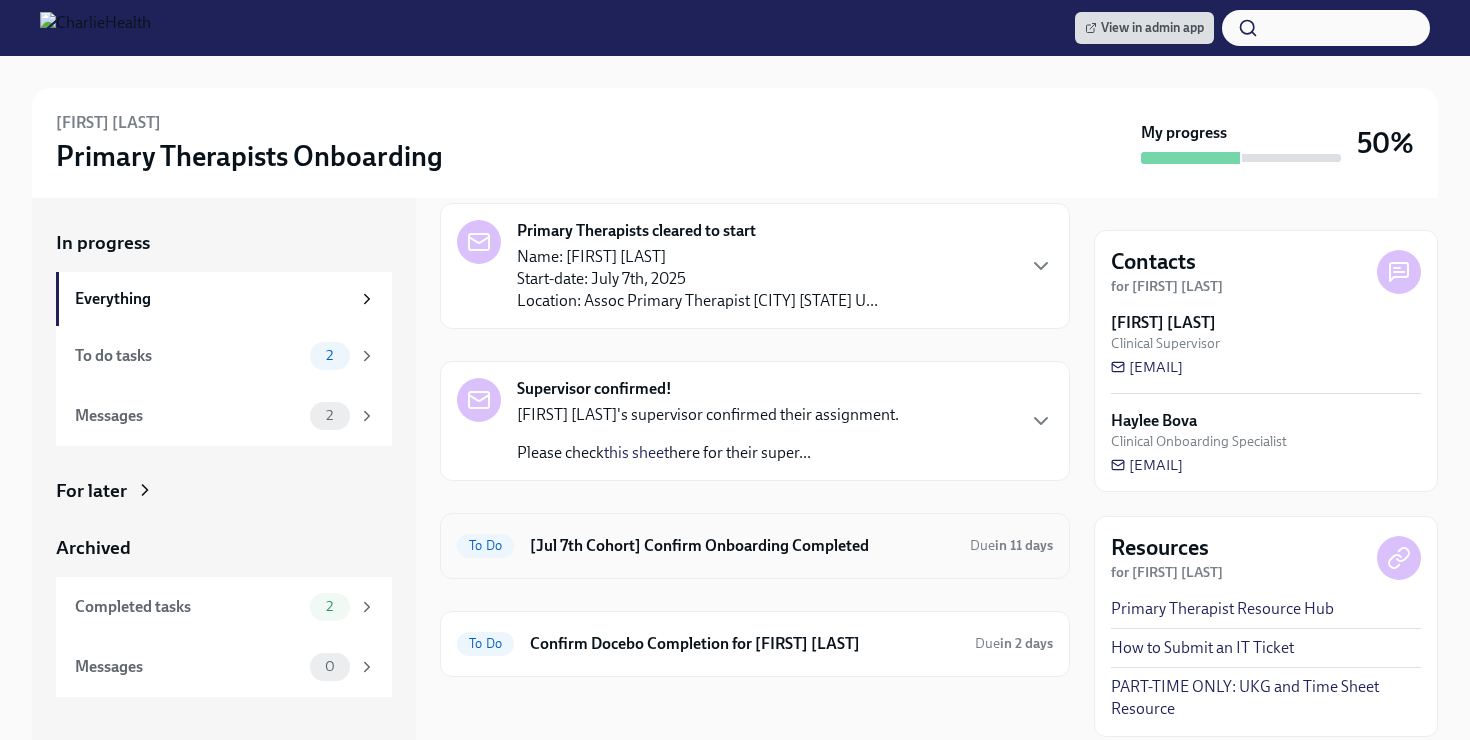 click on "[Jul 7th Cohort] Confirm Onboarding Completed" at bounding box center (742, 546) 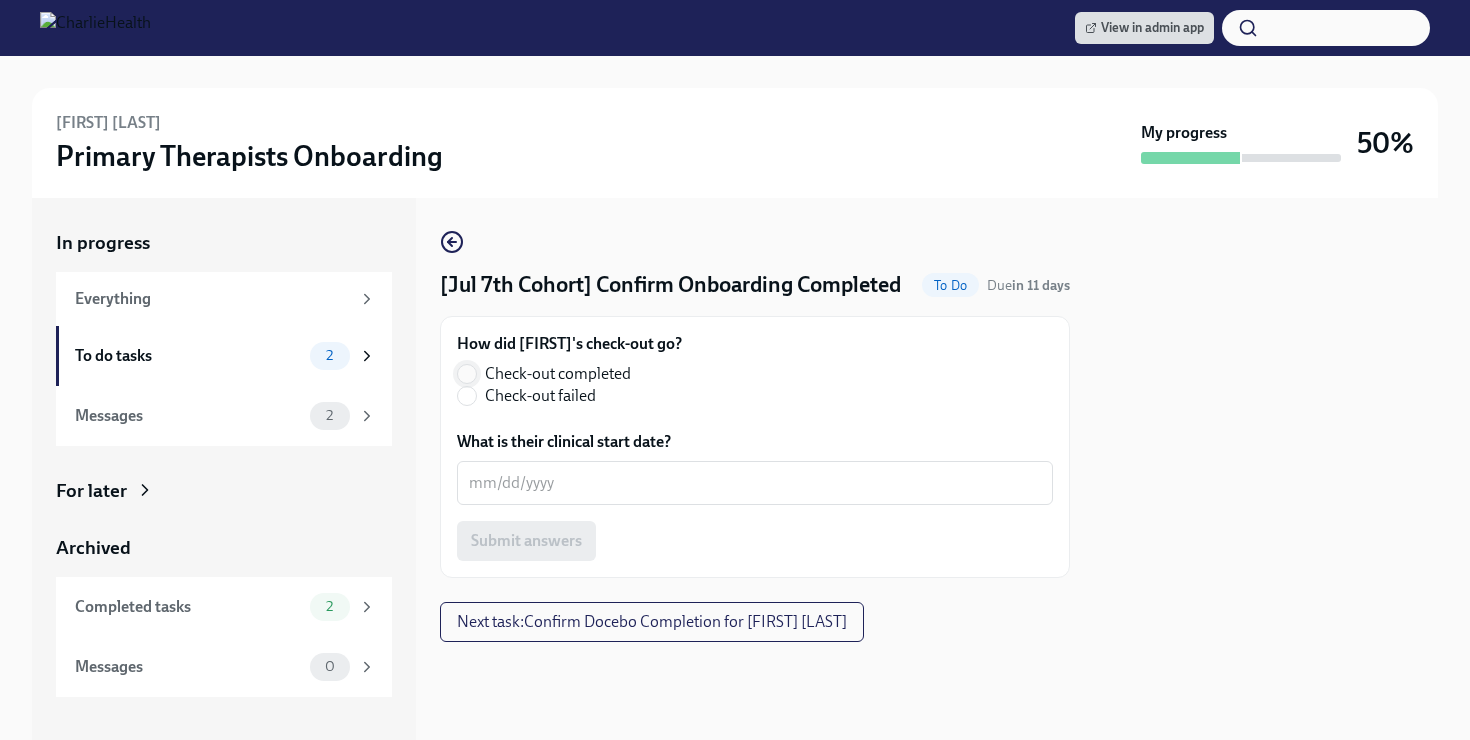 click on "Check-out completed" at bounding box center (467, 374) 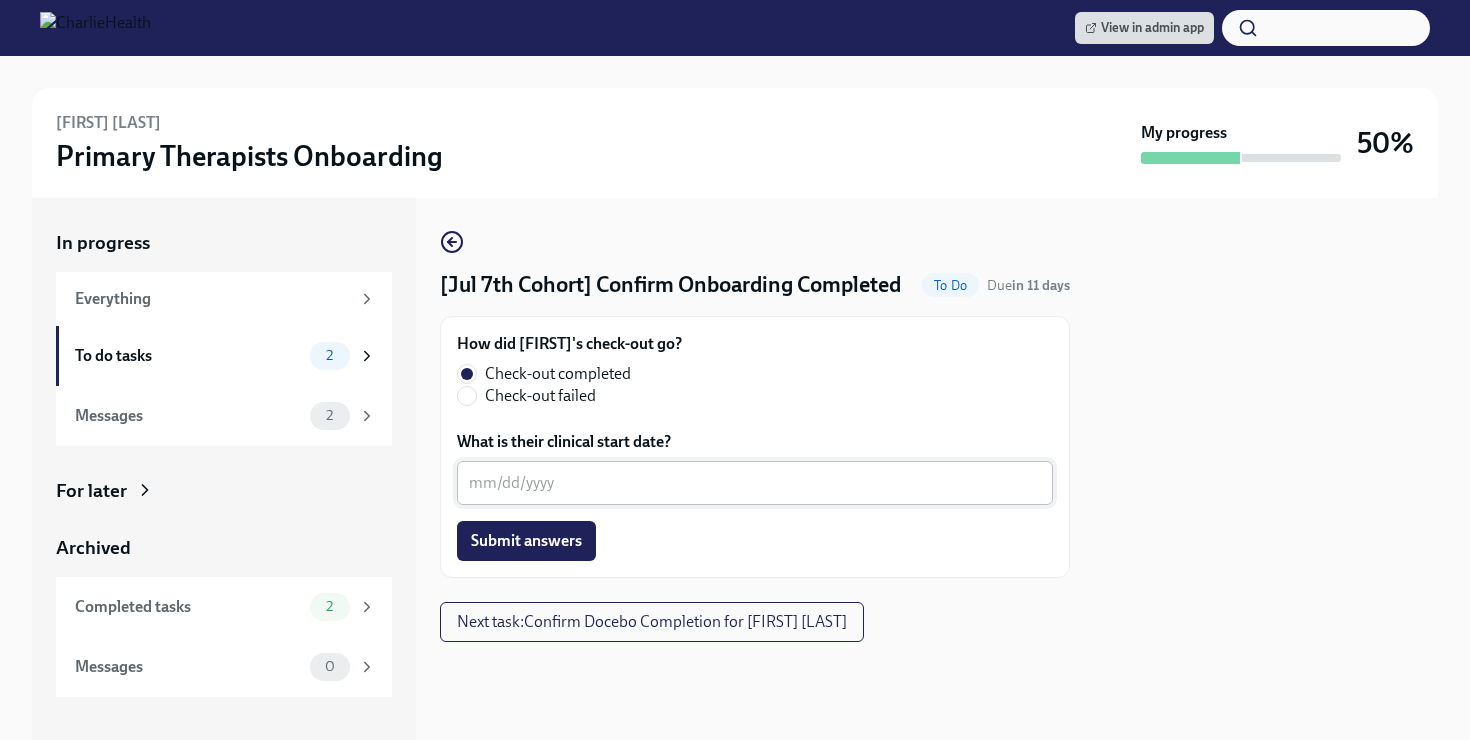 click on "What is their clinical start date?" at bounding box center (755, 483) 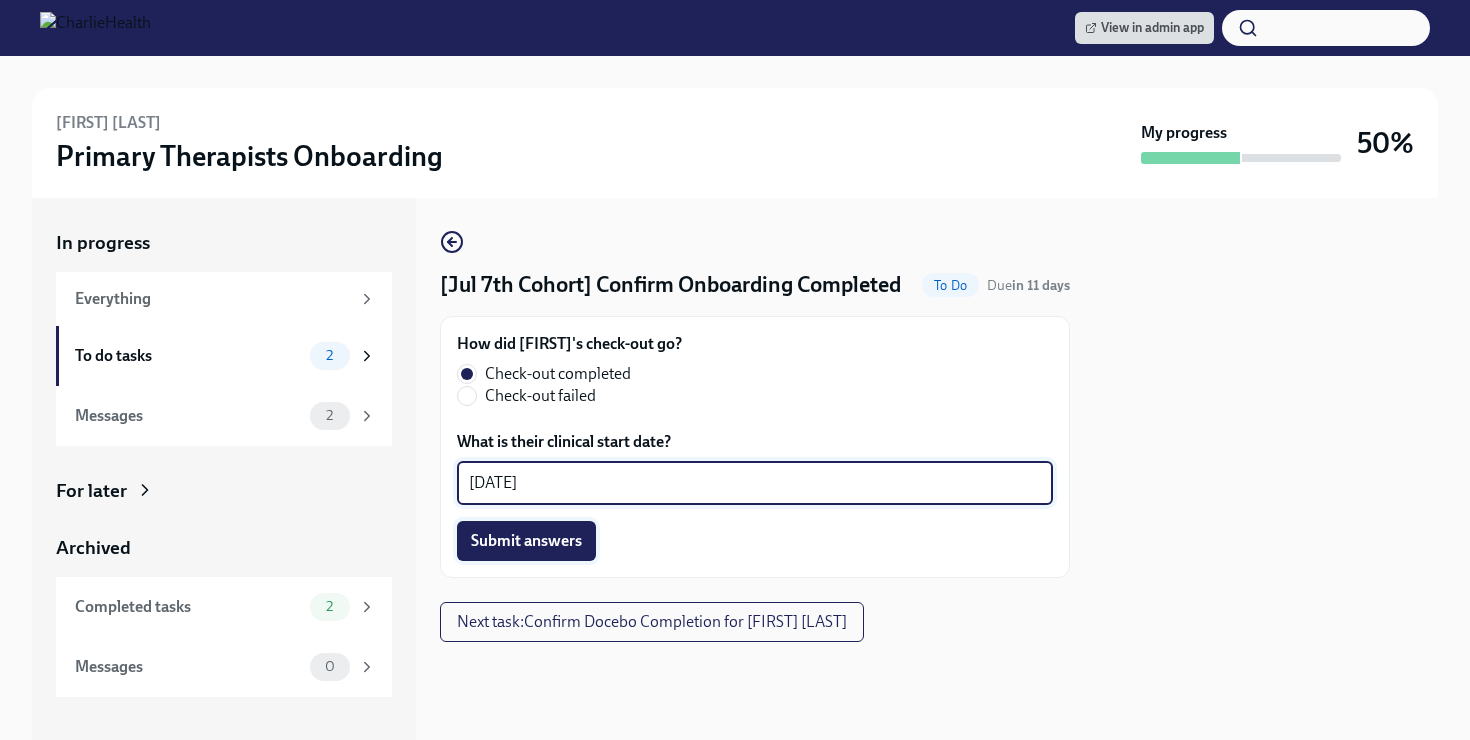 type on "08/04/2025" 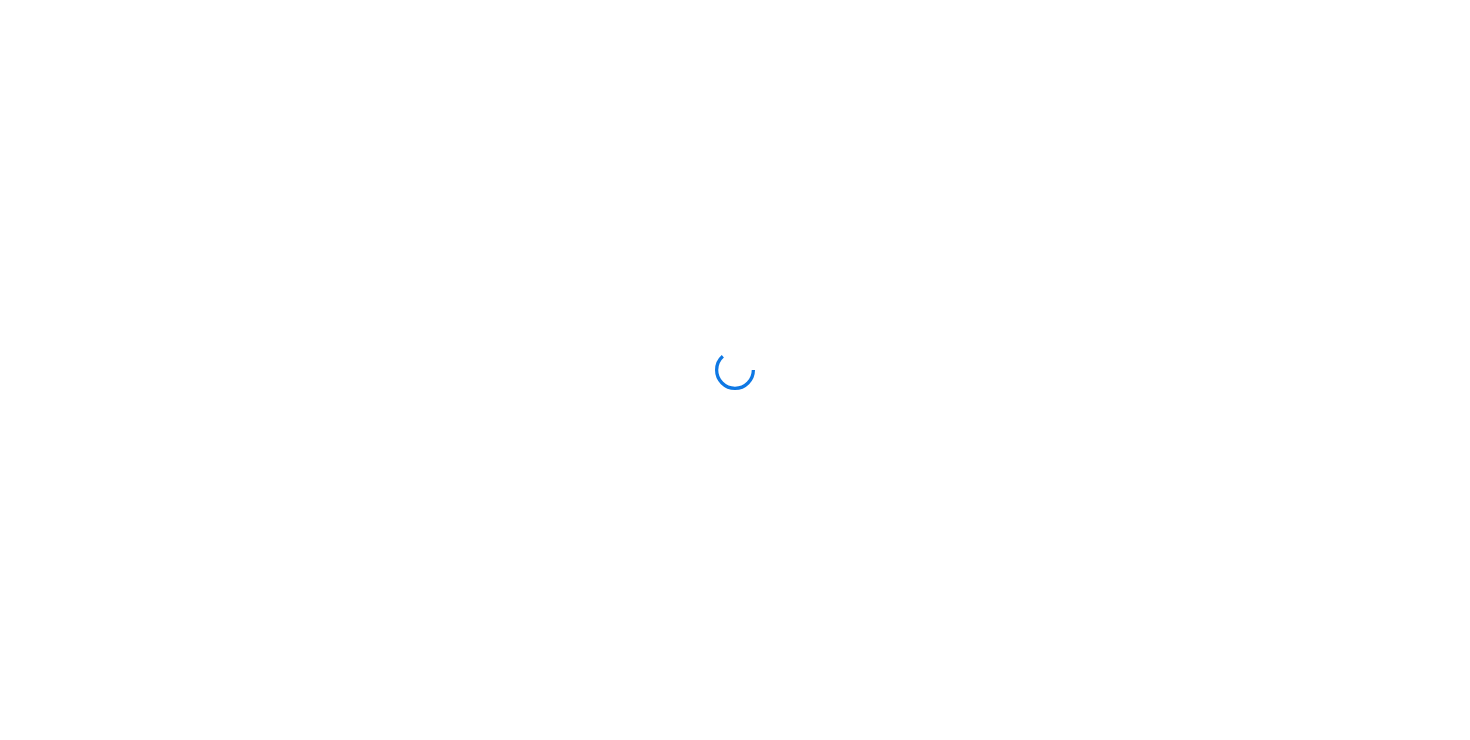 scroll, scrollTop: 0, scrollLeft: 0, axis: both 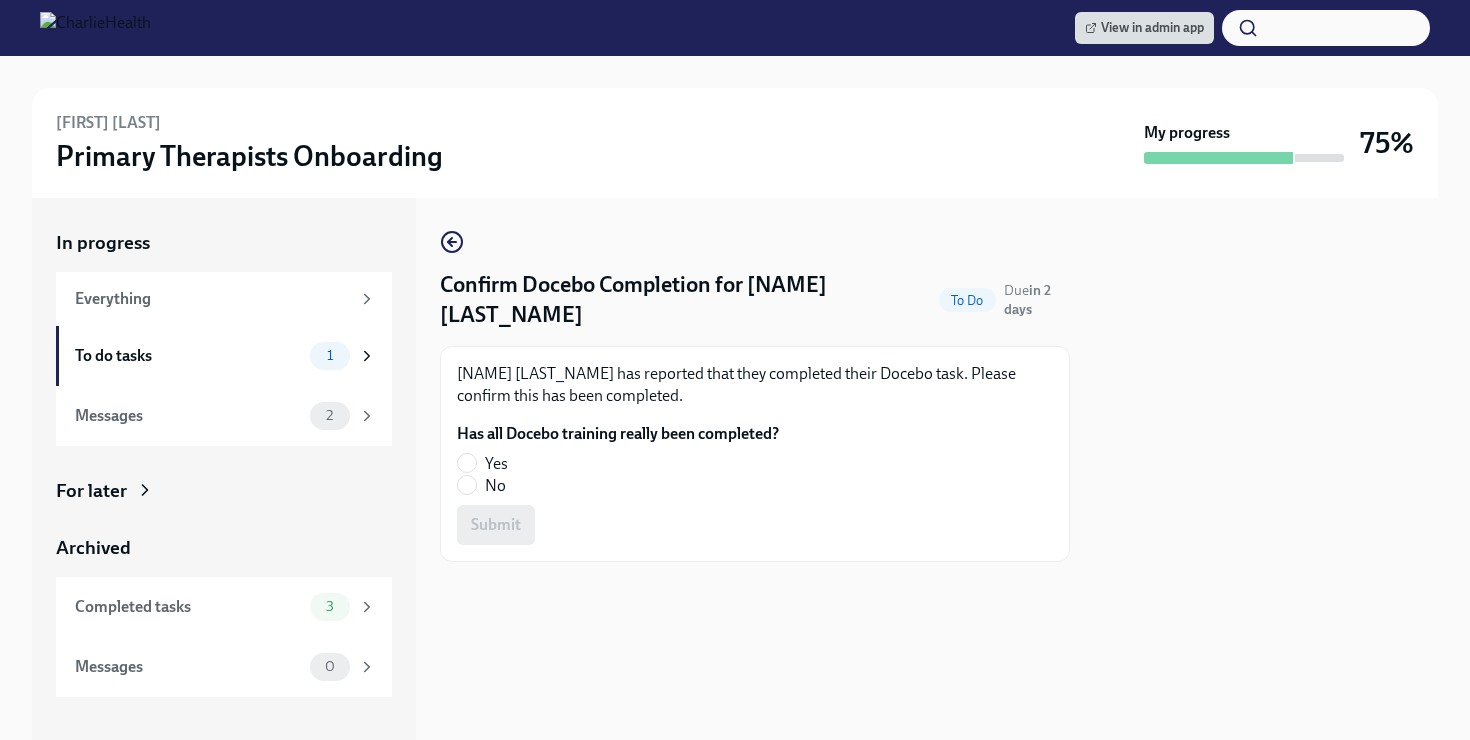 click on "Tim Coughlin has reported that they completed their Docebo task. Please confirm this has been completed. Has all Docebo training really been completed? Yes No Submit" at bounding box center [755, 454] 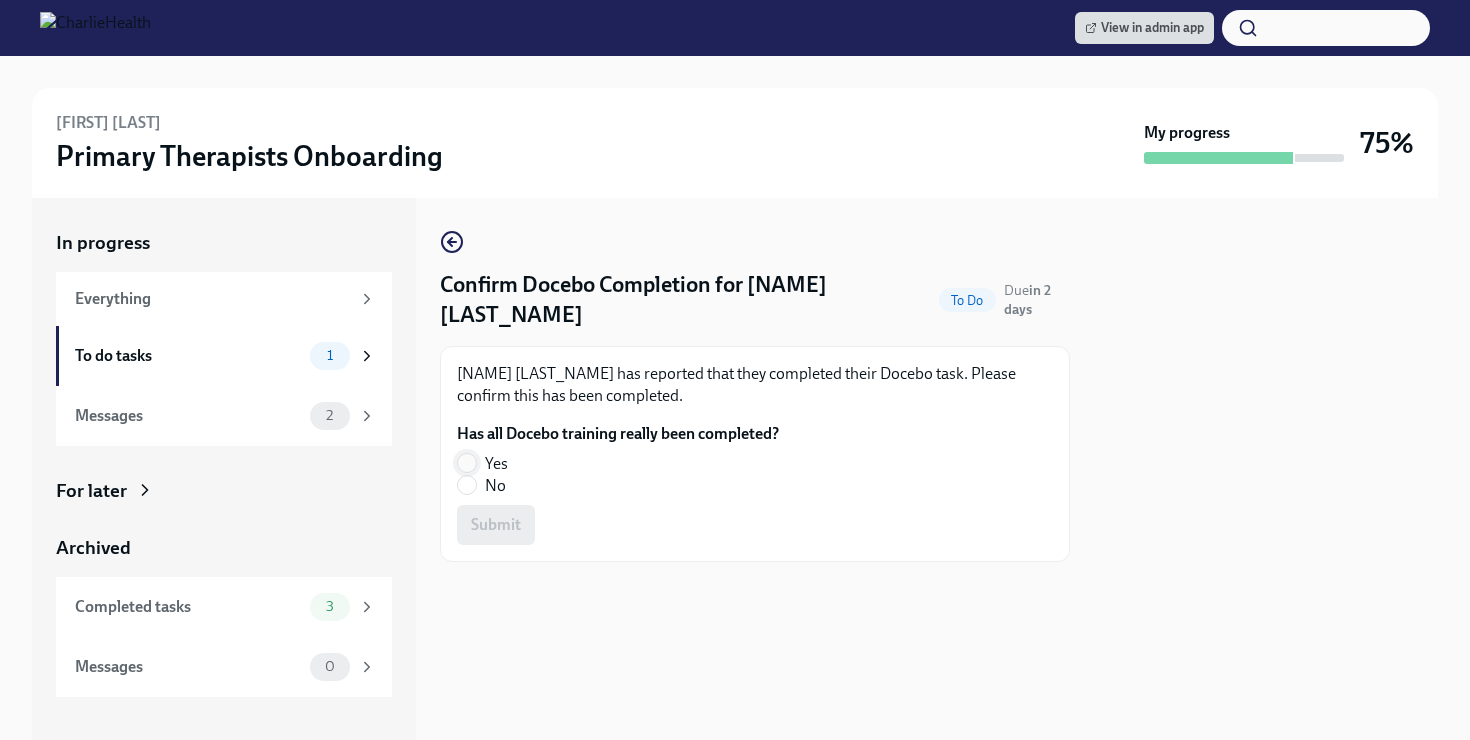 click at bounding box center [467, 463] 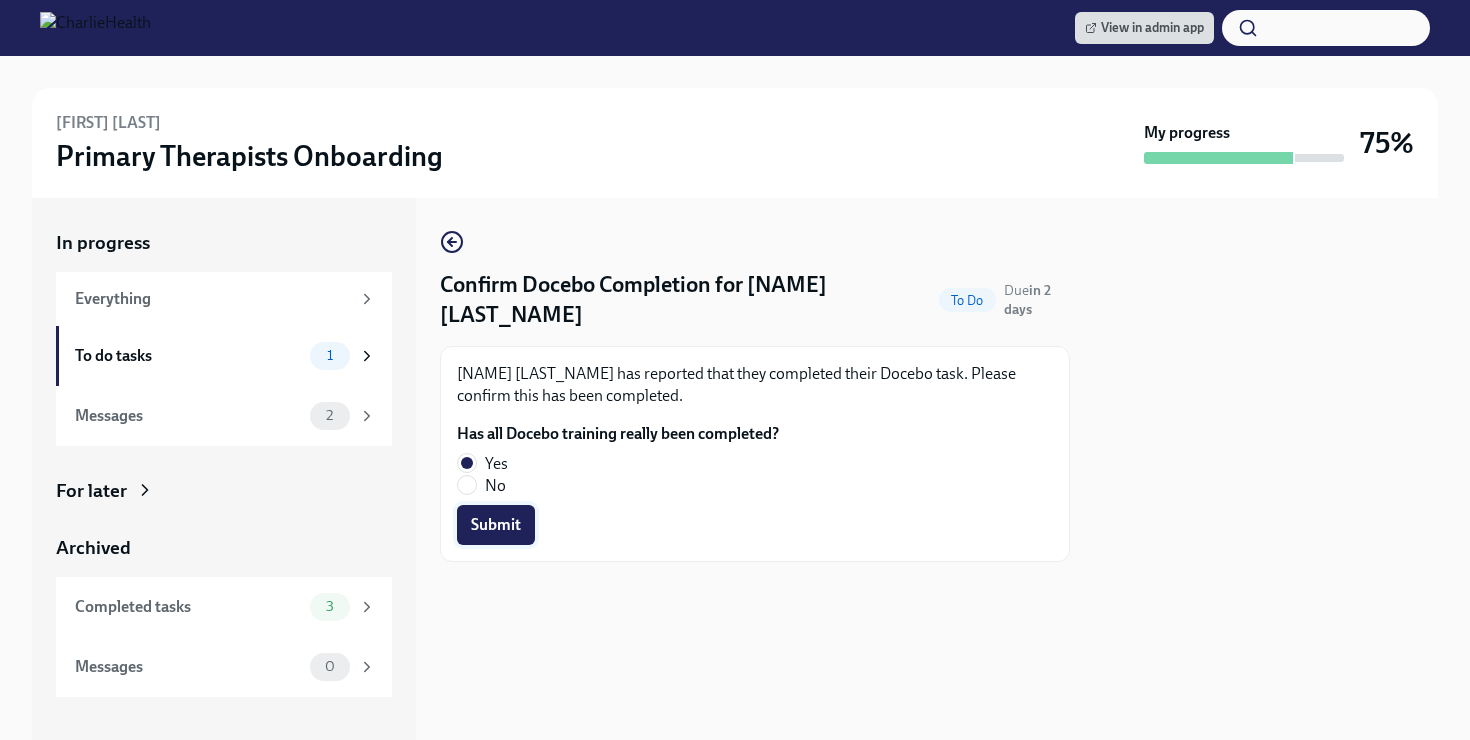 click on "Submit" at bounding box center (496, 525) 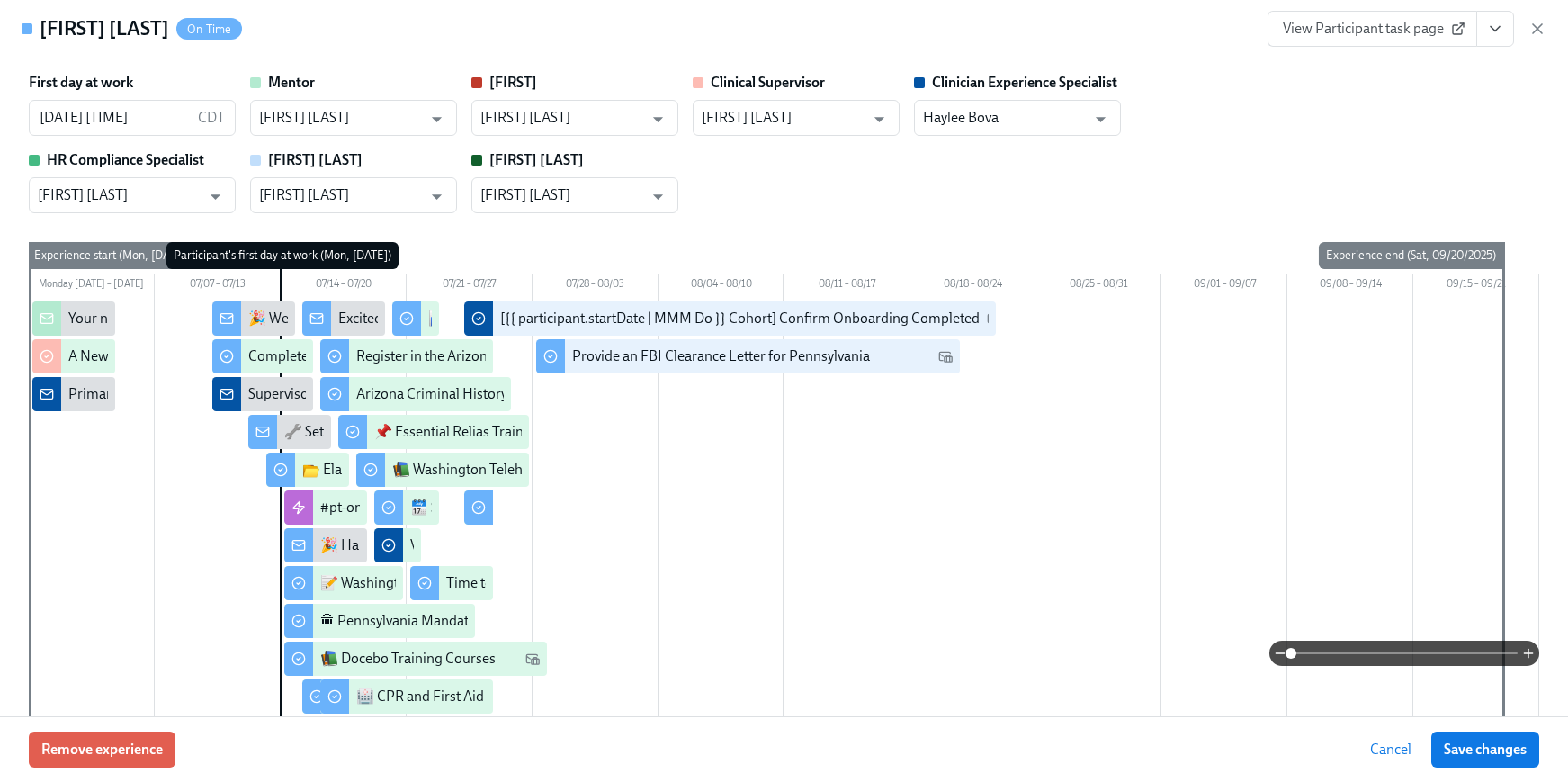 scroll, scrollTop: 1698, scrollLeft: 2, axis: both 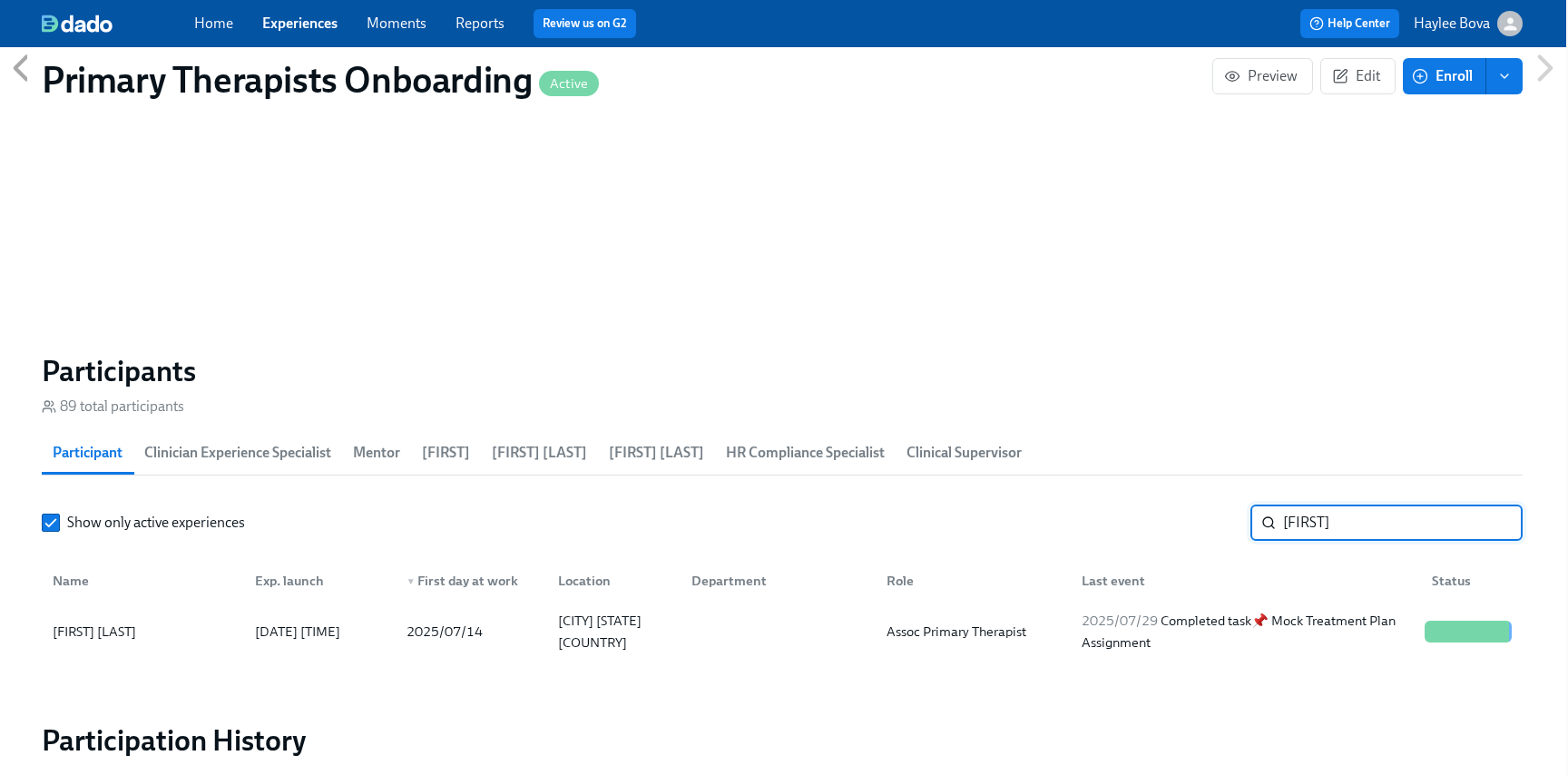 drag, startPoint x: 1377, startPoint y: 535, endPoint x: 1242, endPoint y: 532, distance: 135.03333 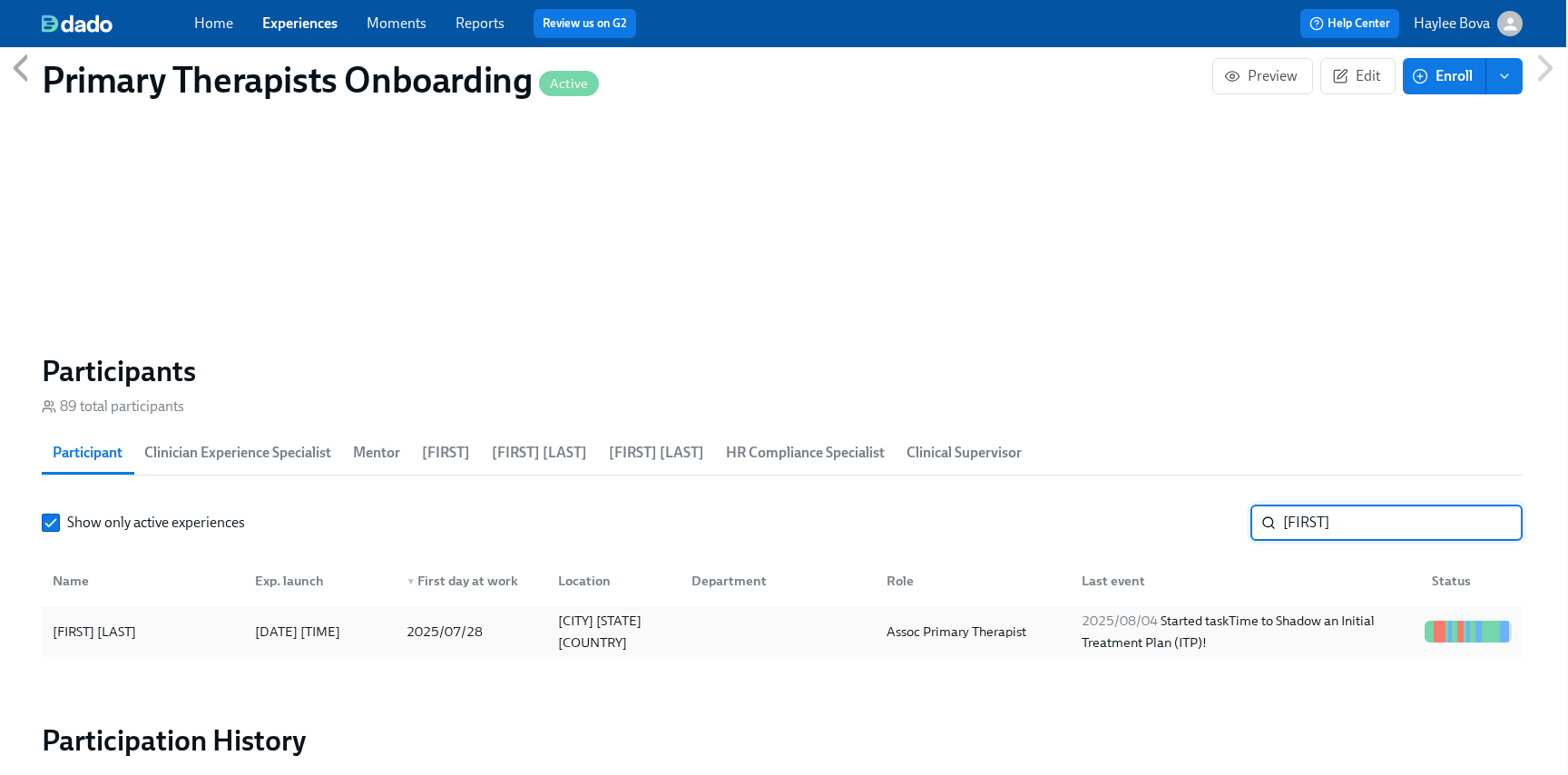click on "[FIRST] [LAST]" at bounding box center (142, 632) 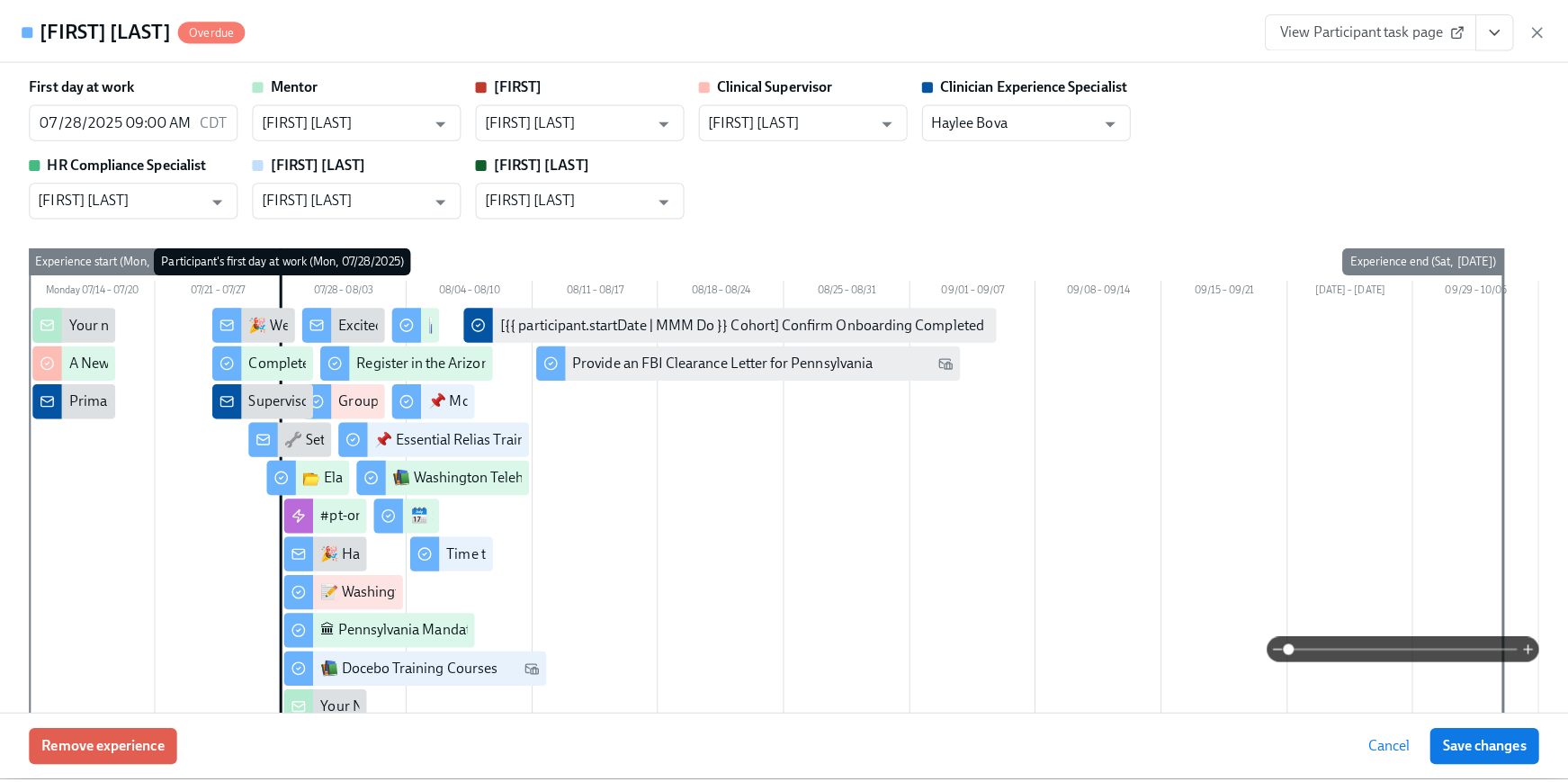 scroll, scrollTop: 1626, scrollLeft: 0, axis: vertical 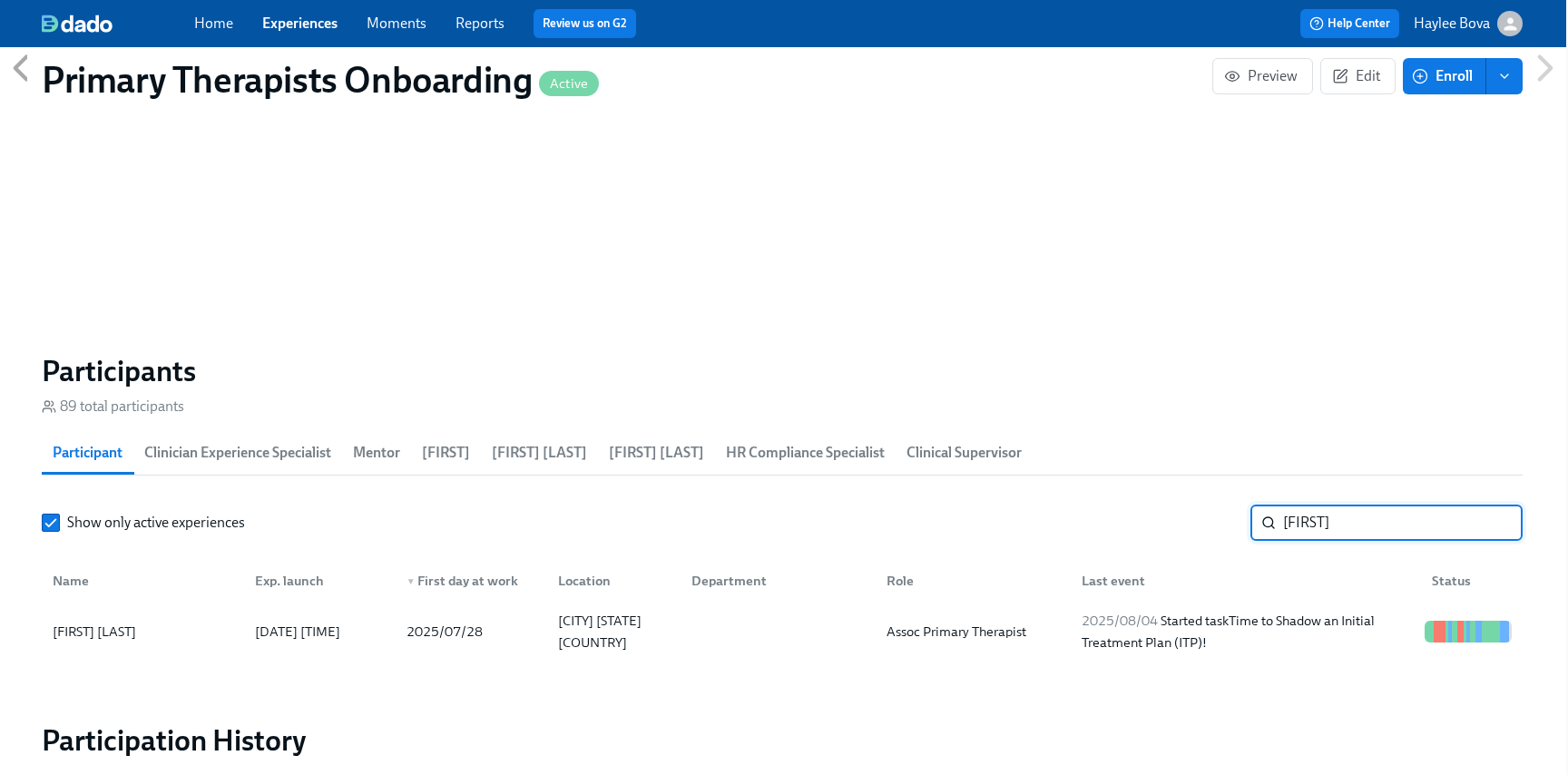 click on "Mercedy" at bounding box center [1403, 523] 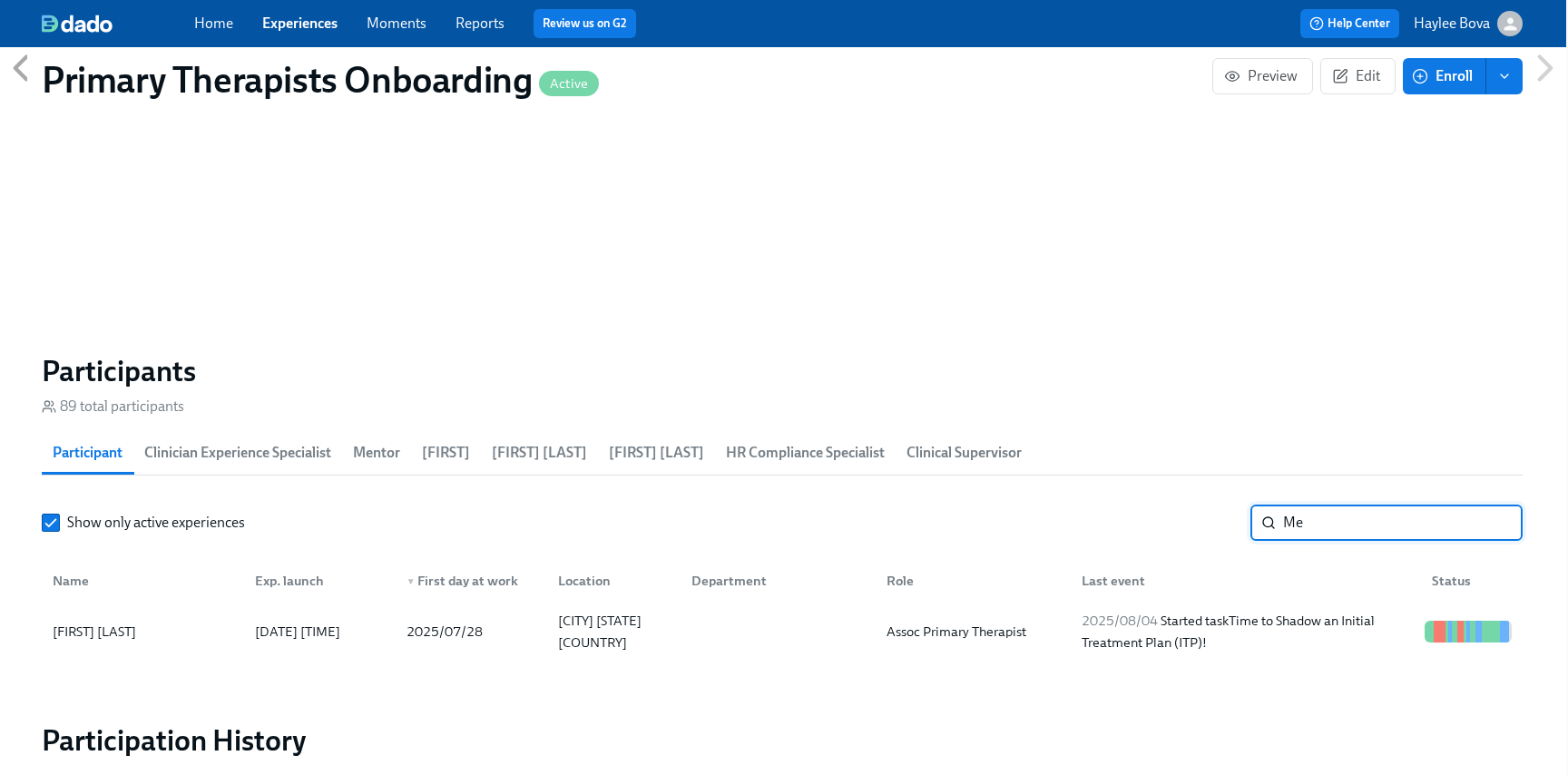 type on "M" 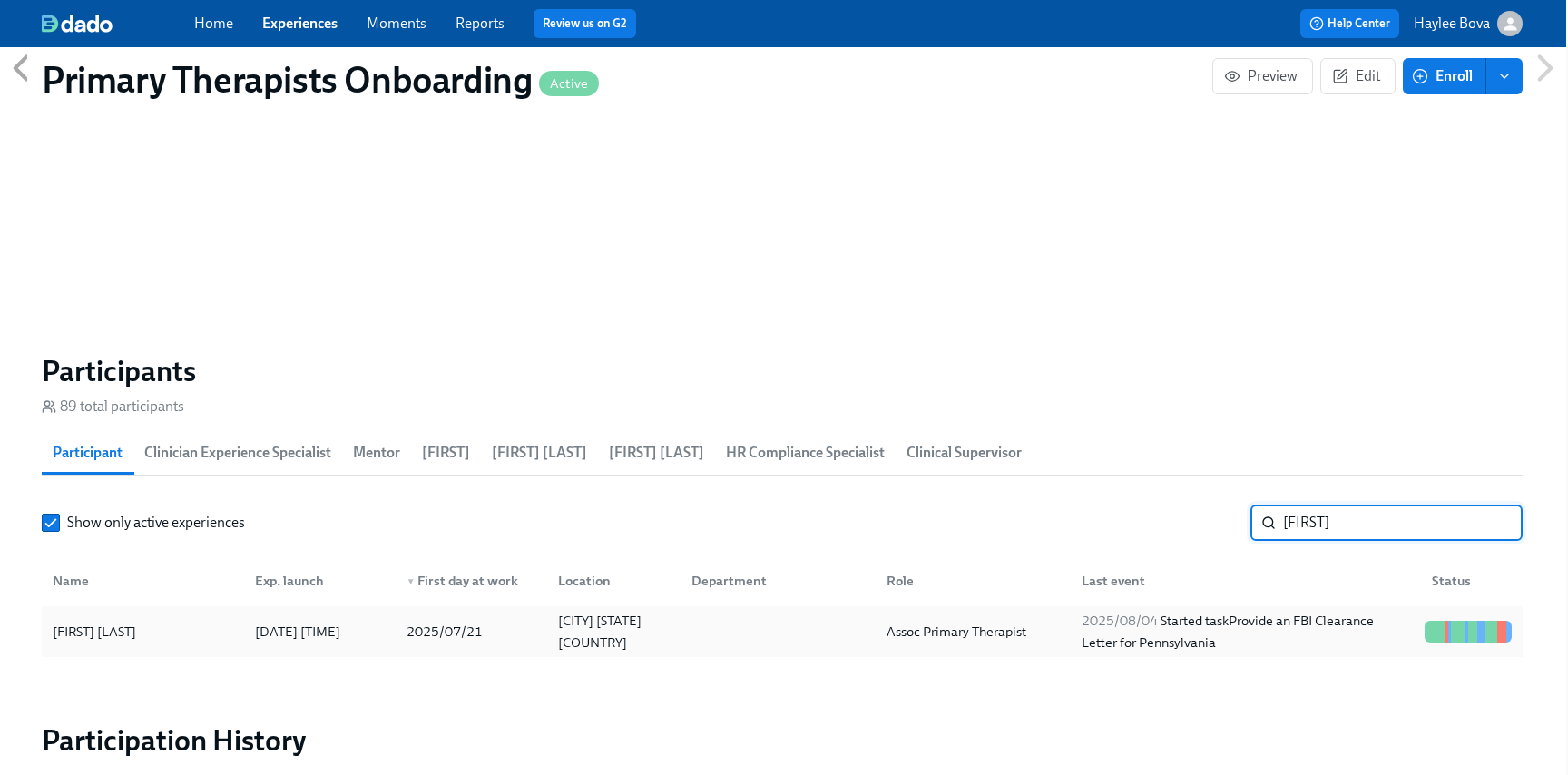 type on "Japera" 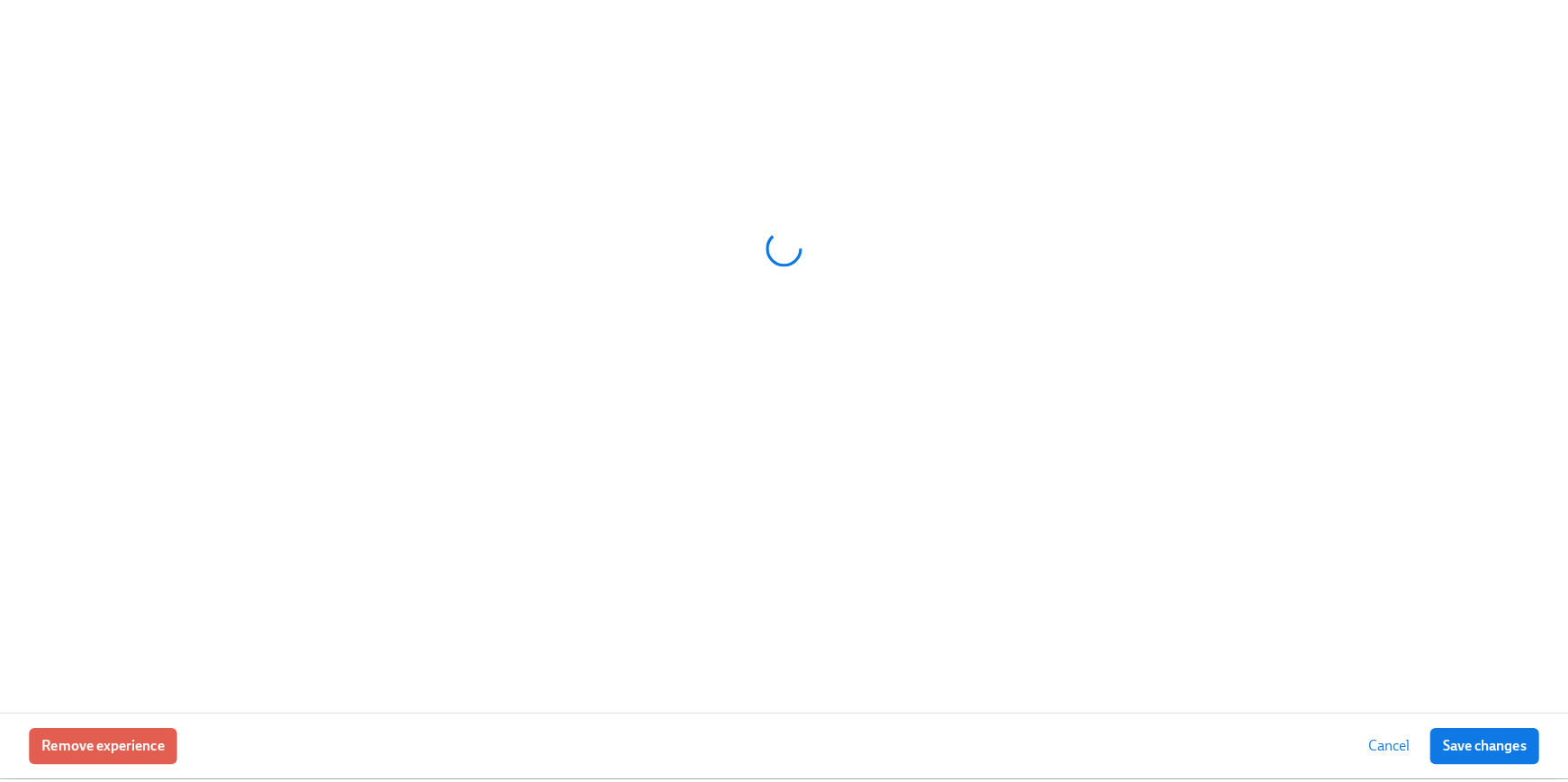 scroll, scrollTop: 1626, scrollLeft: 0, axis: vertical 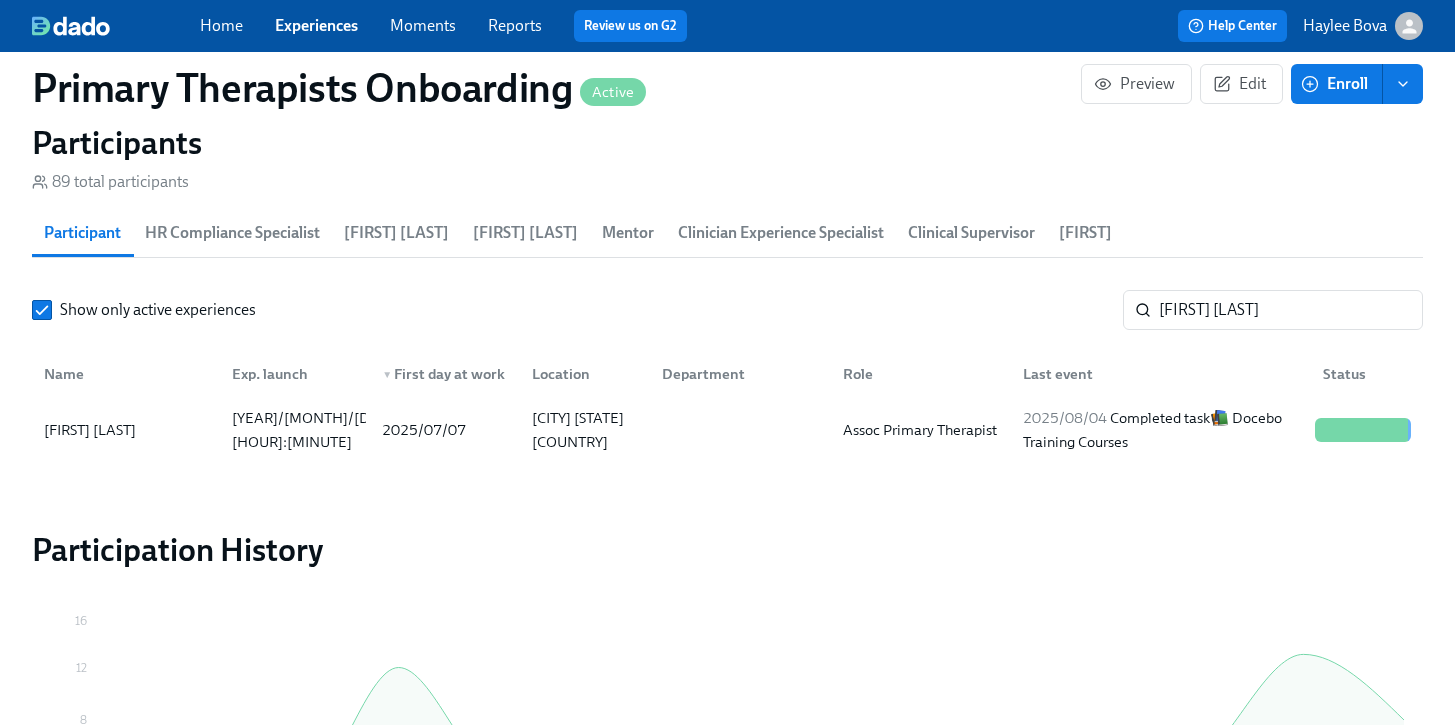 click on "Experiences" at bounding box center [316, 25] 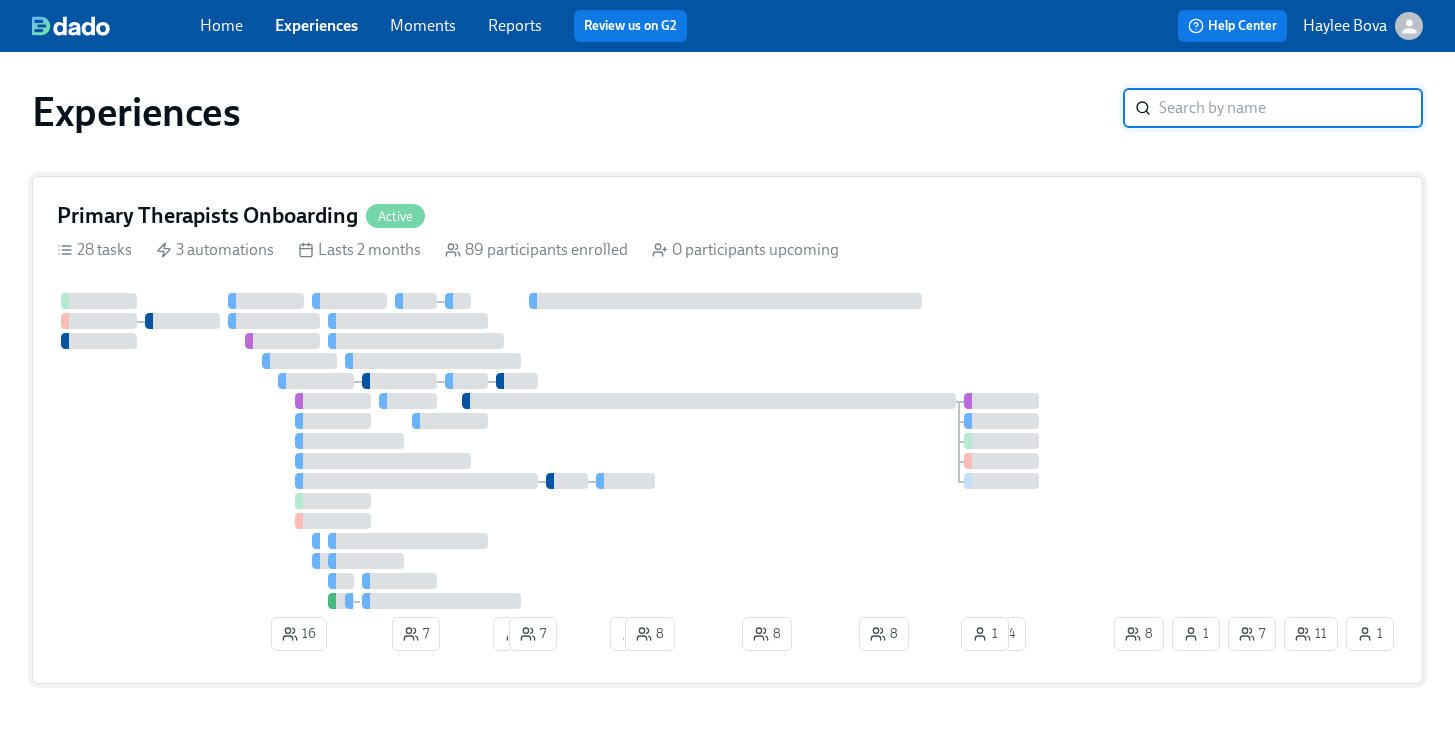 scroll, scrollTop: 0, scrollLeft: 0, axis: both 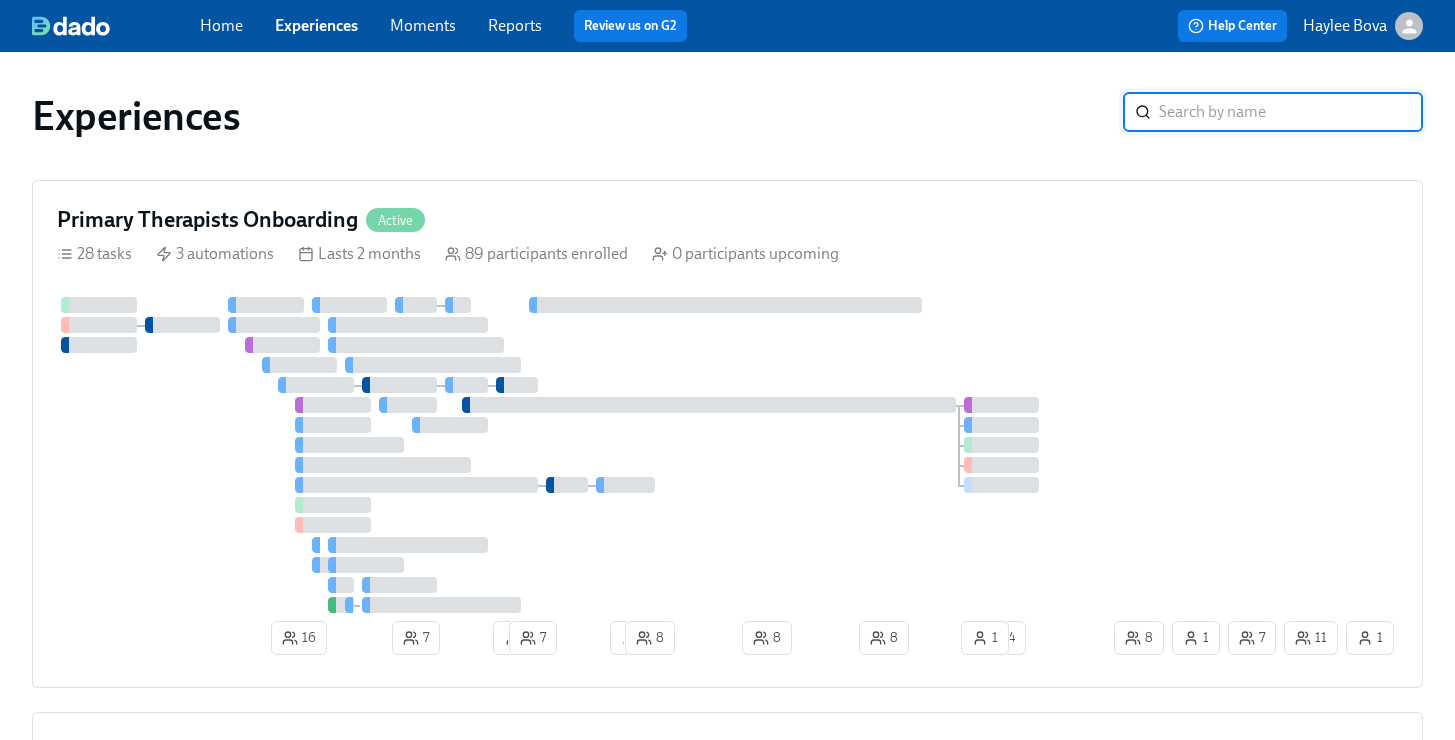 click on "Experiences" at bounding box center (316, 25) 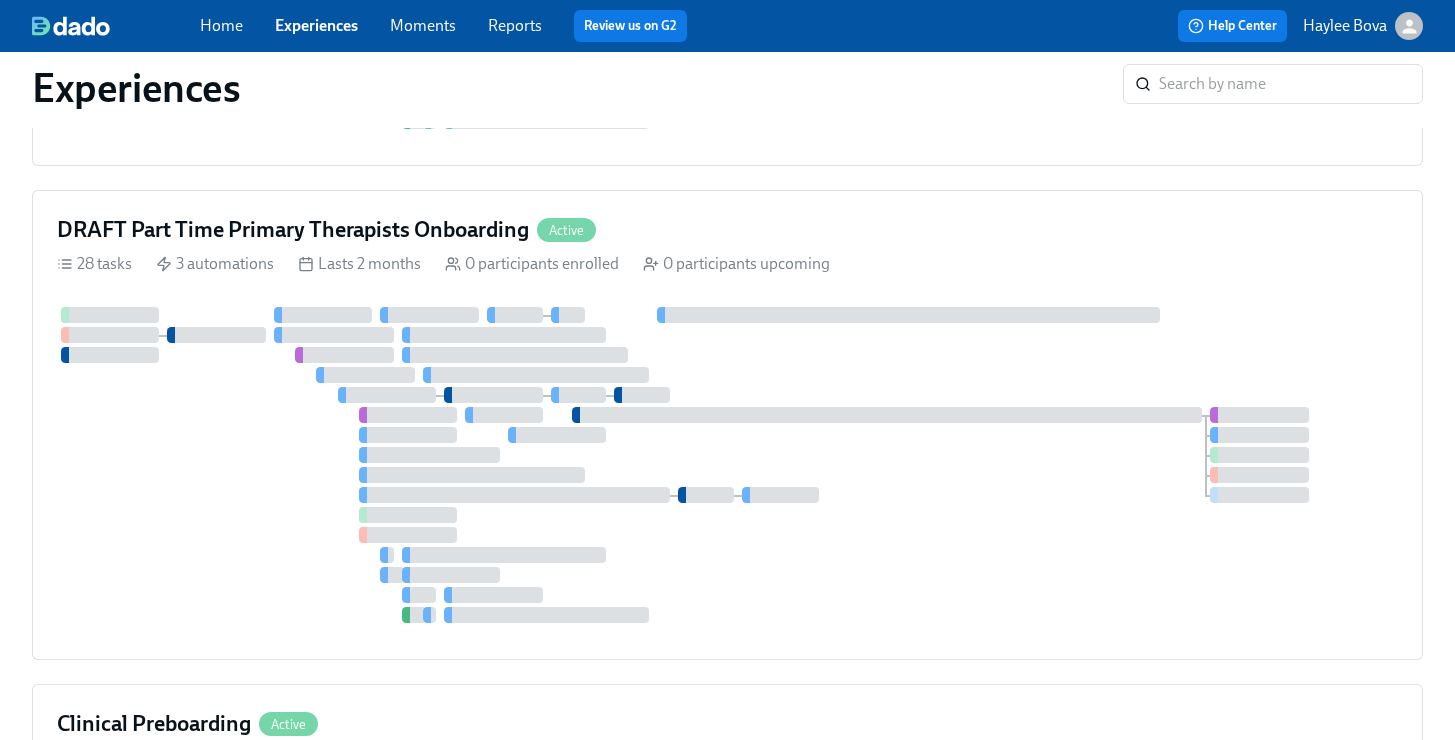scroll, scrollTop: 1014, scrollLeft: 0, axis: vertical 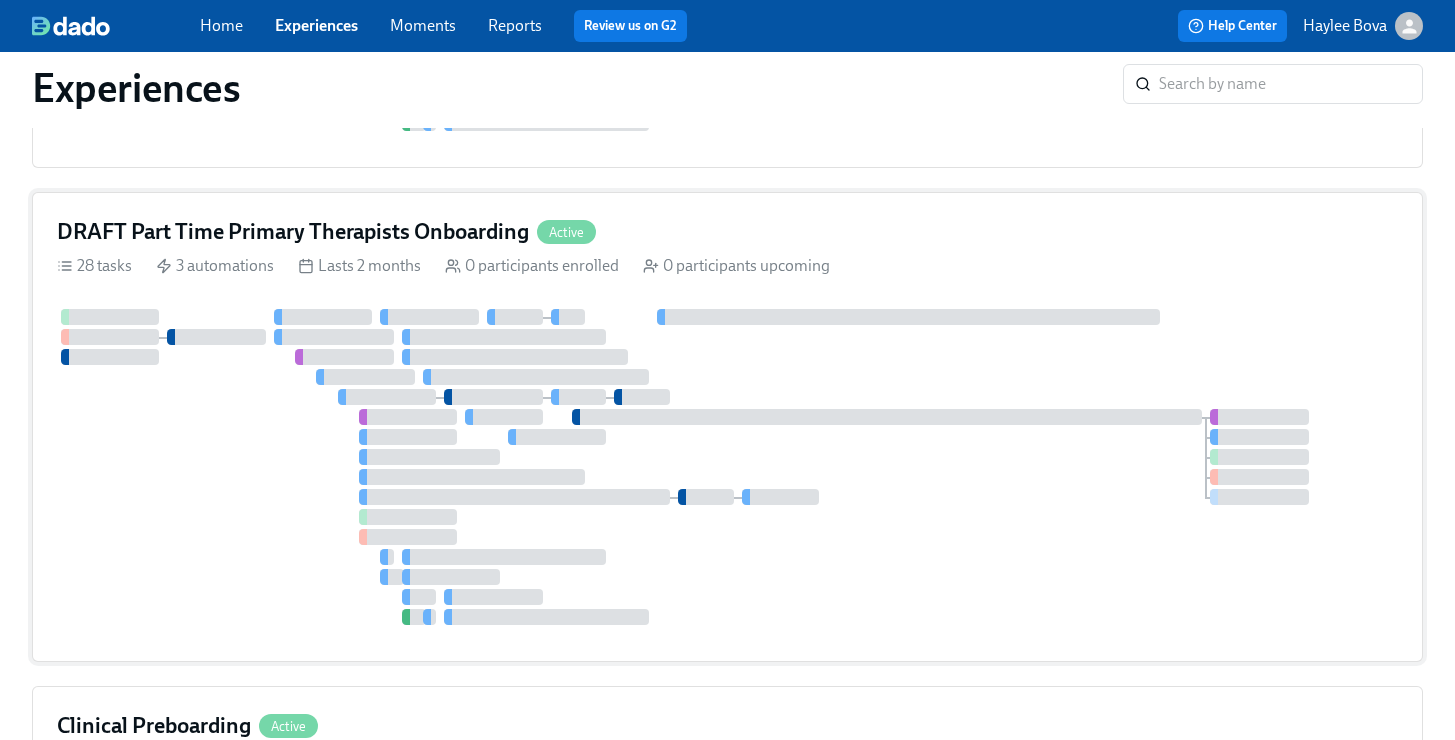 click on "DRAFT Part Time Primary Therapists Onboarding" at bounding box center (293, 232) 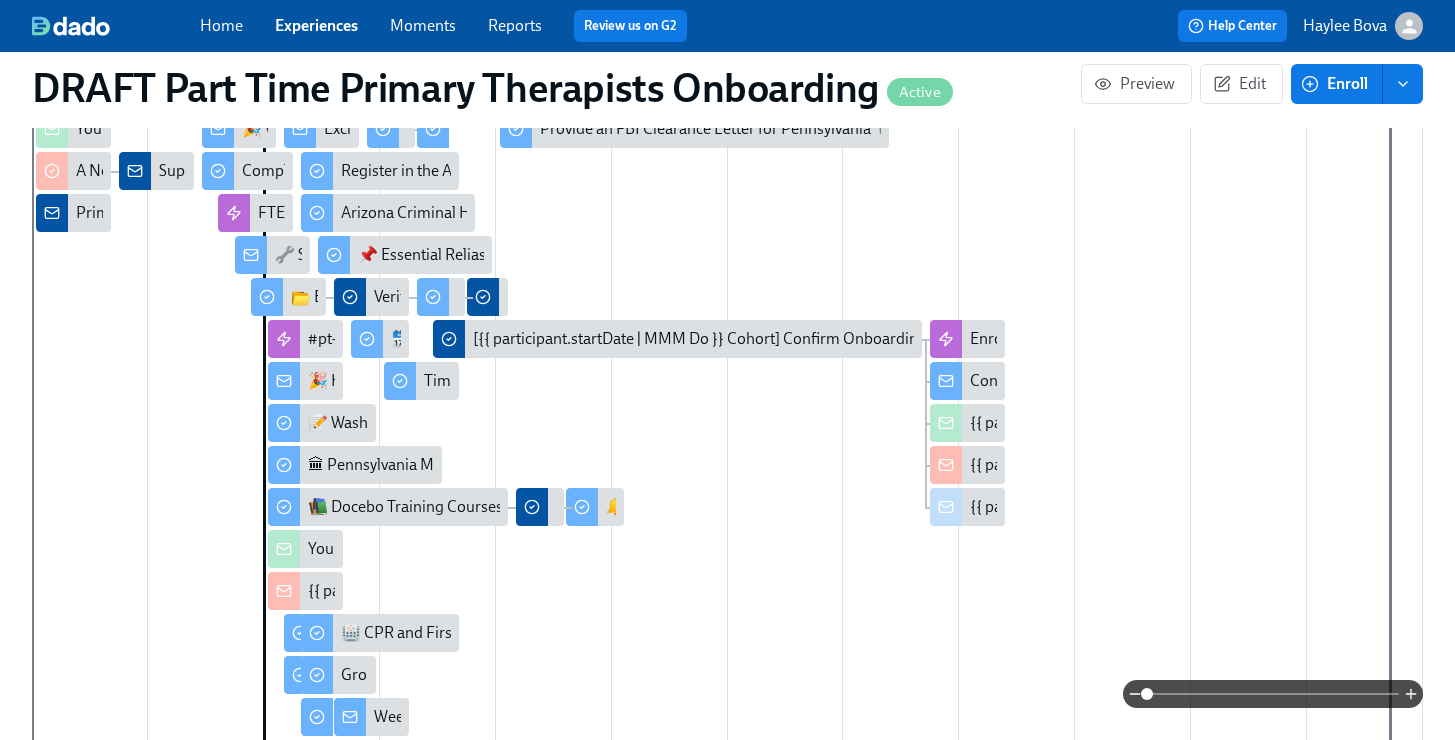 scroll, scrollTop: 612, scrollLeft: 0, axis: vertical 